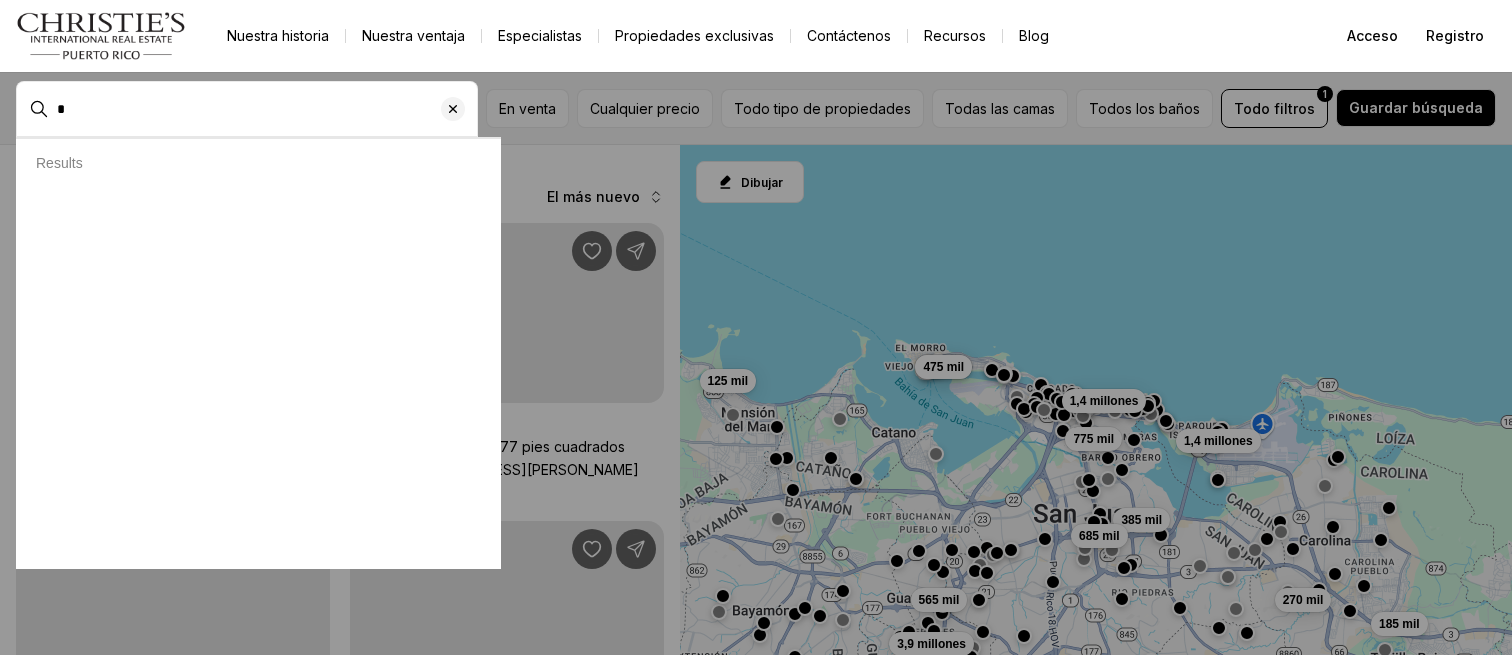 scroll, scrollTop: 0, scrollLeft: 0, axis: both 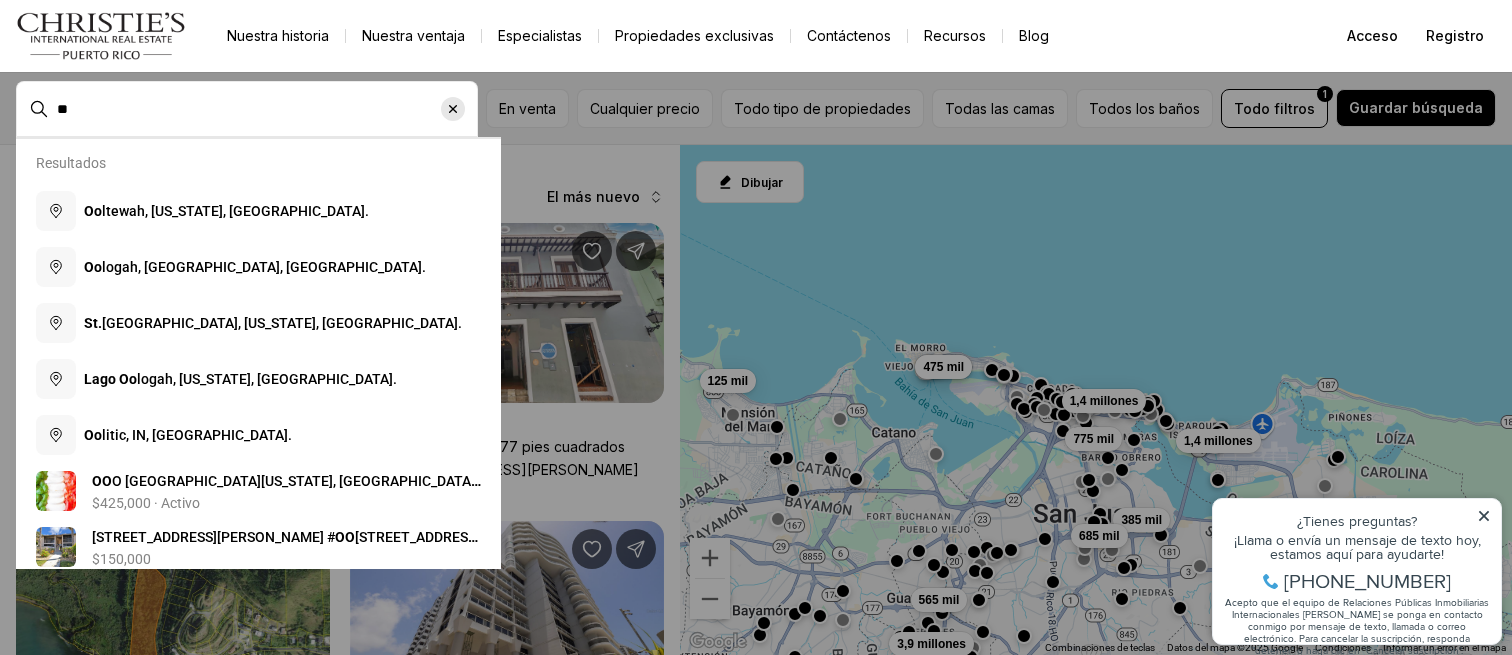 type on "**" 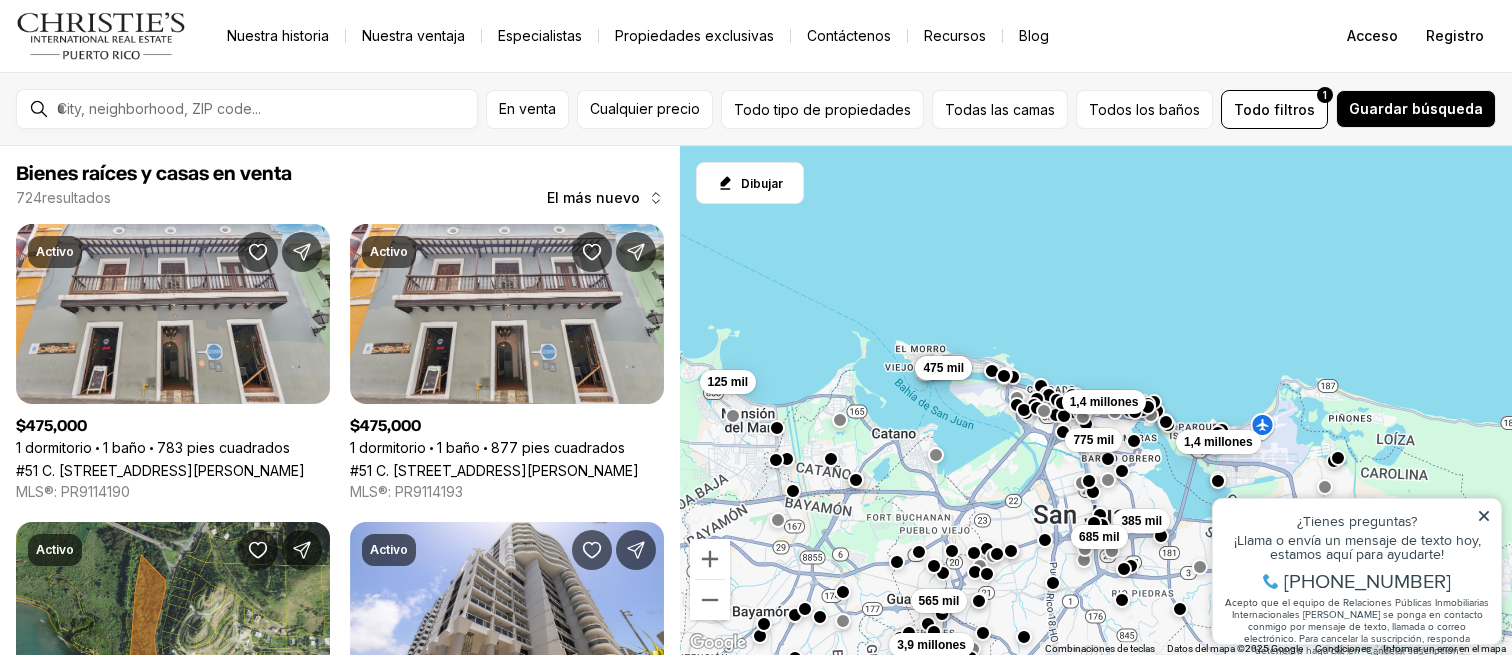 drag, startPoint x: 959, startPoint y: 336, endPoint x: 1084, endPoint y: 283, distance: 135.77187 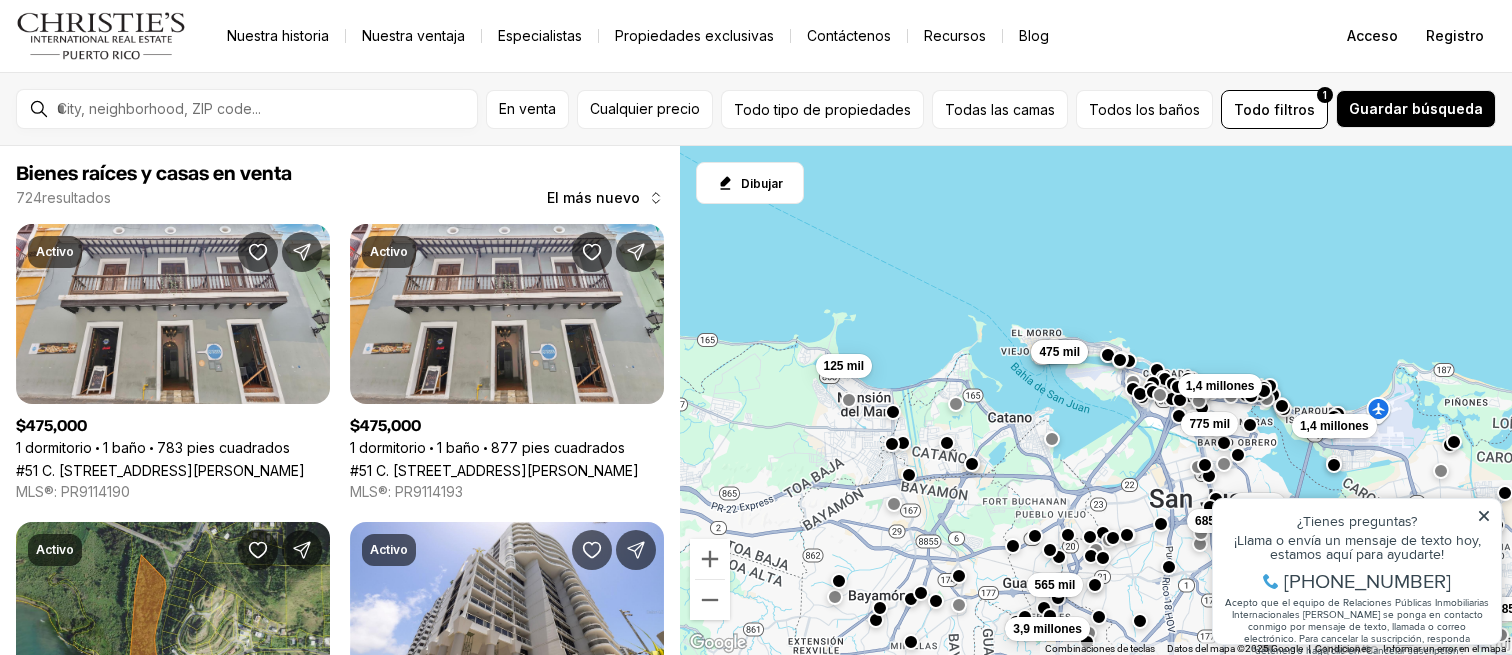 drag, startPoint x: 909, startPoint y: 431, endPoint x: 1390, endPoint y: 309, distance: 496.2308 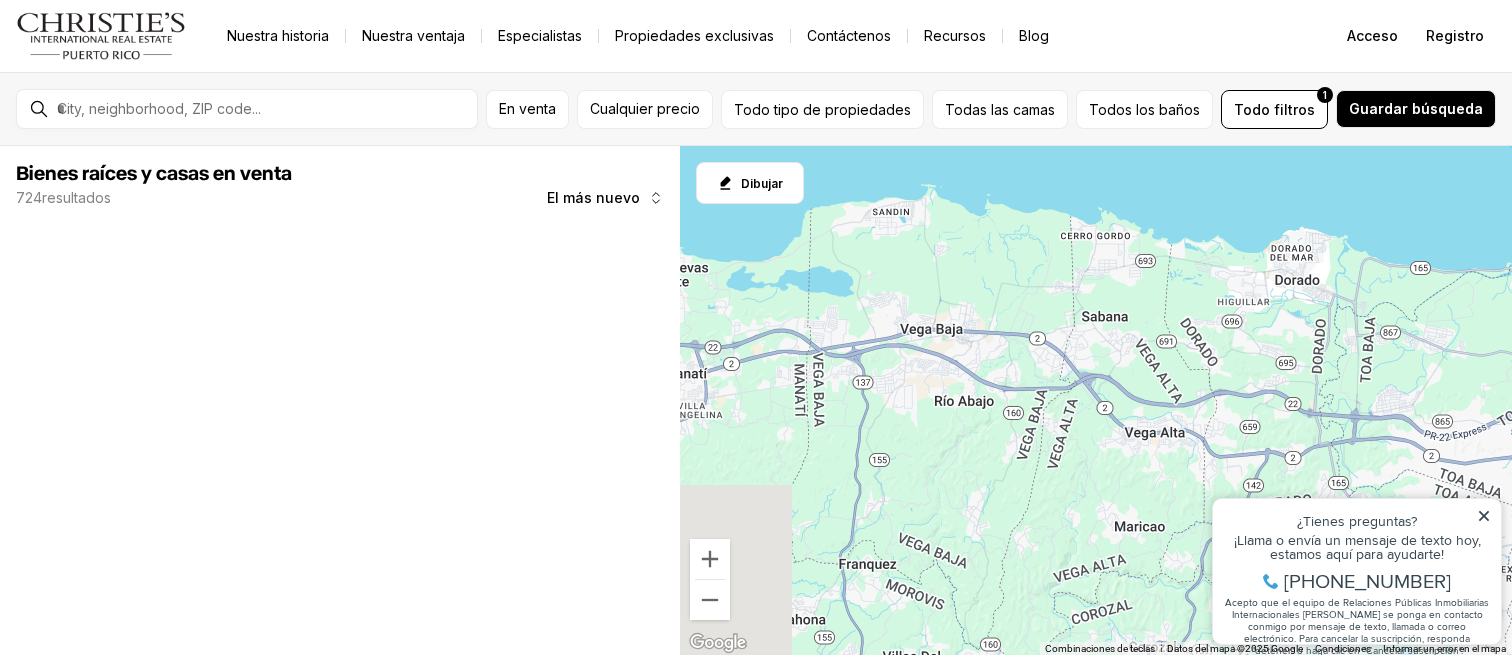 drag, startPoint x: 2230, startPoint y: 881, endPoint x: 1323, endPoint y: 515, distance: 978.0618 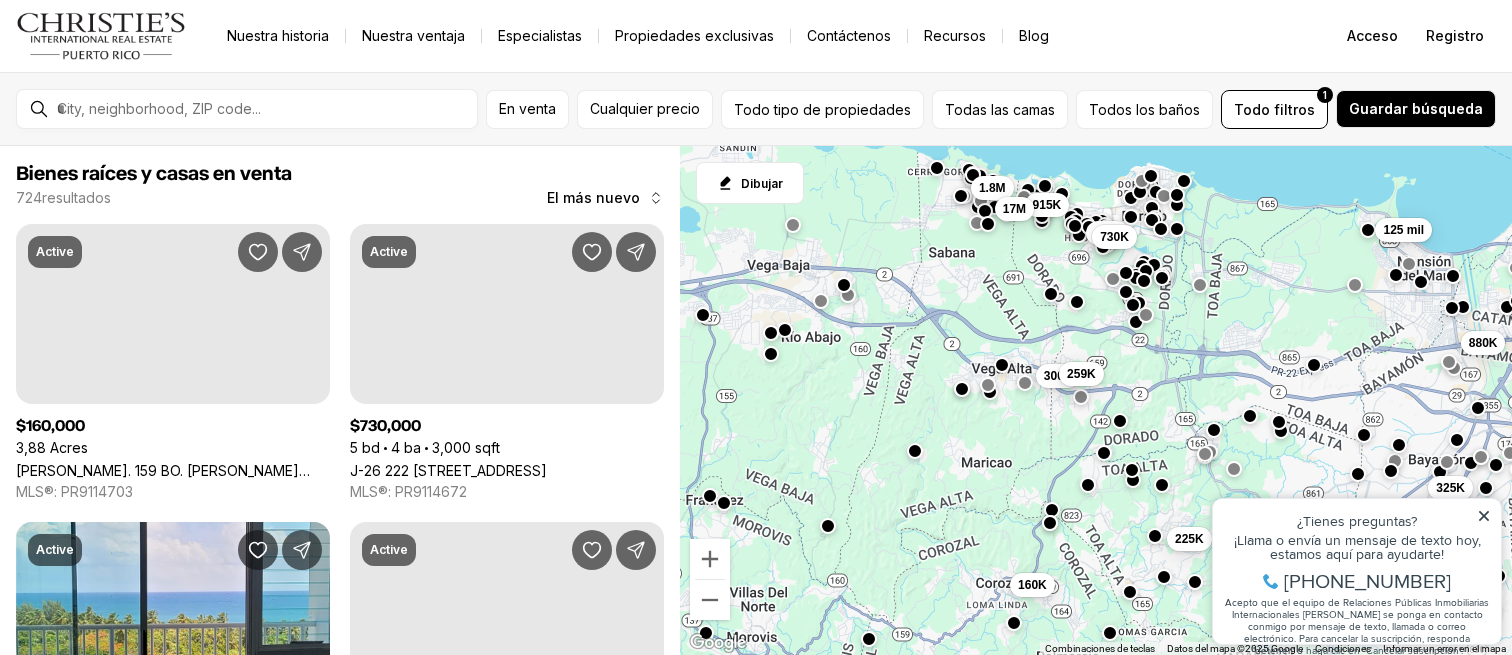 drag, startPoint x: 947, startPoint y: 425, endPoint x: 1218, endPoint y: 430, distance: 271.0461 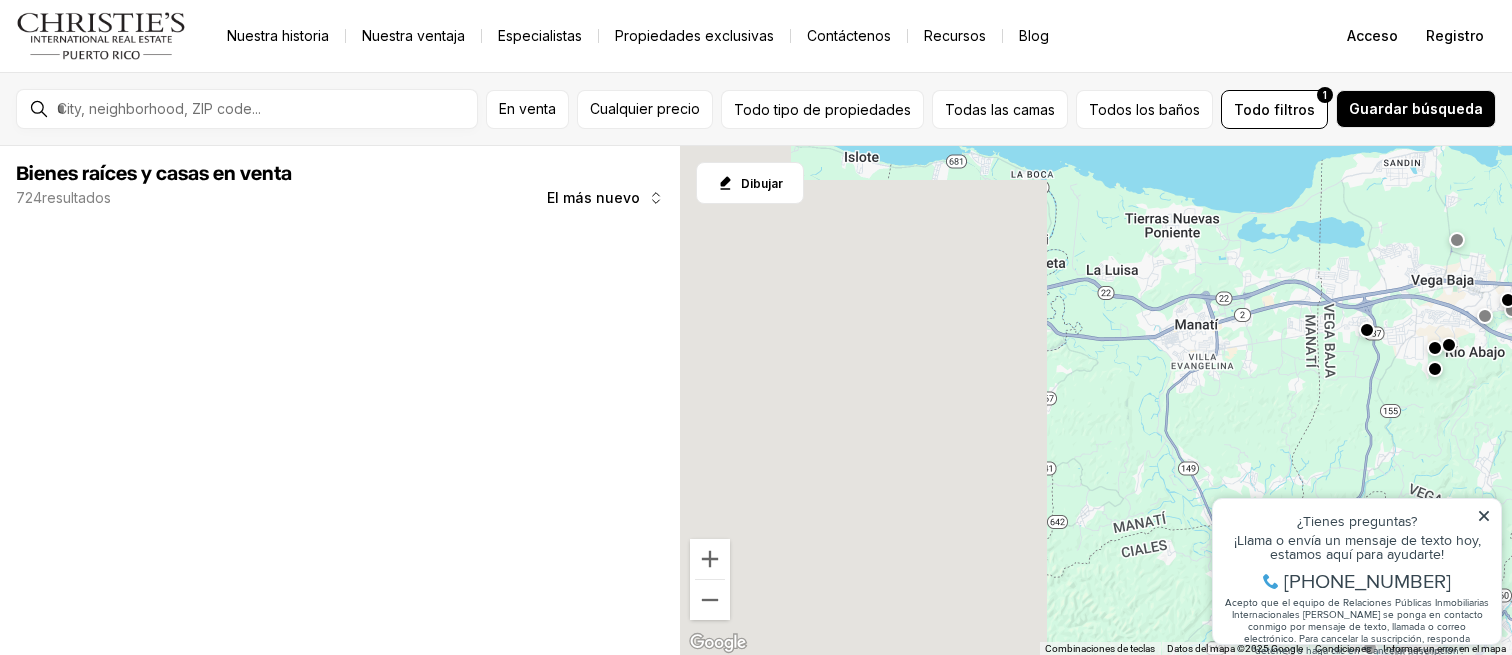 drag, startPoint x: 993, startPoint y: 397, endPoint x: 1253, endPoint y: 423, distance: 261.29675 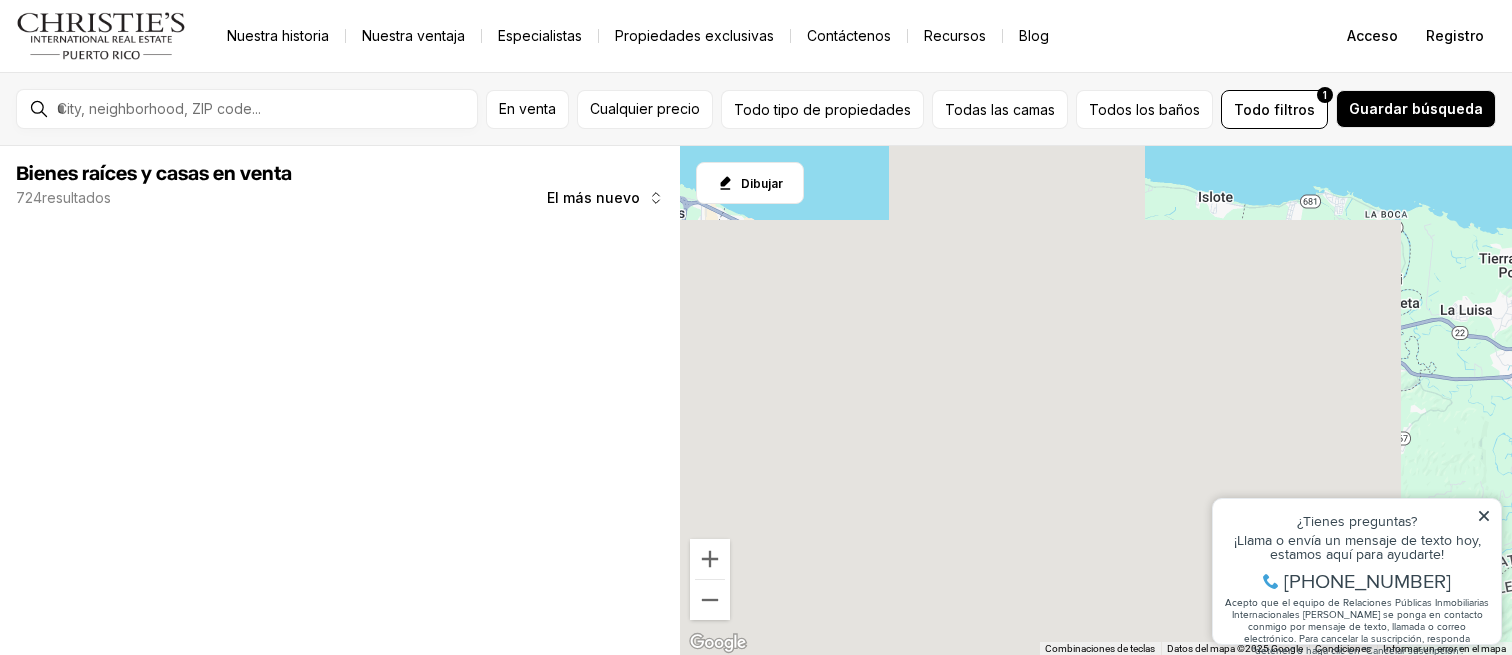 drag, startPoint x: 1085, startPoint y: 367, endPoint x: 1340, endPoint y: 418, distance: 260.05 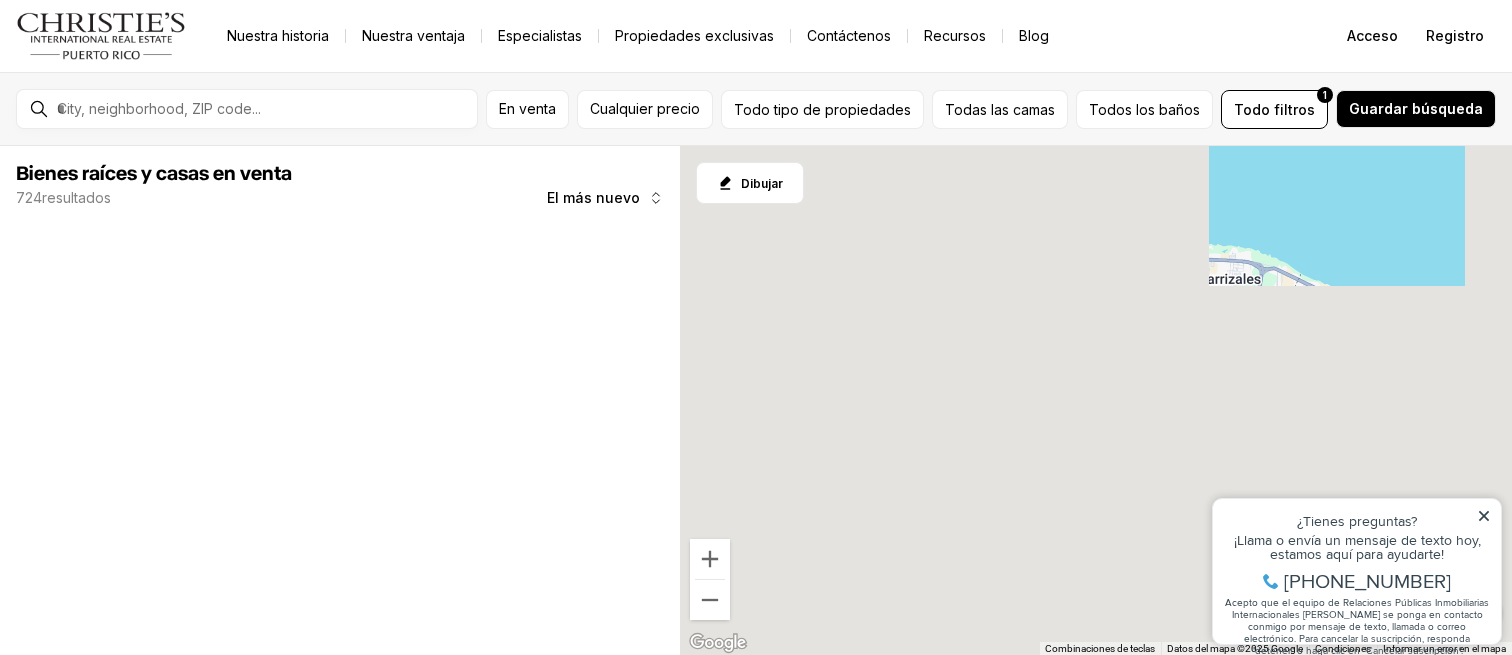 drag, startPoint x: 1117, startPoint y: 438, endPoint x: 1374, endPoint y: 468, distance: 258.74506 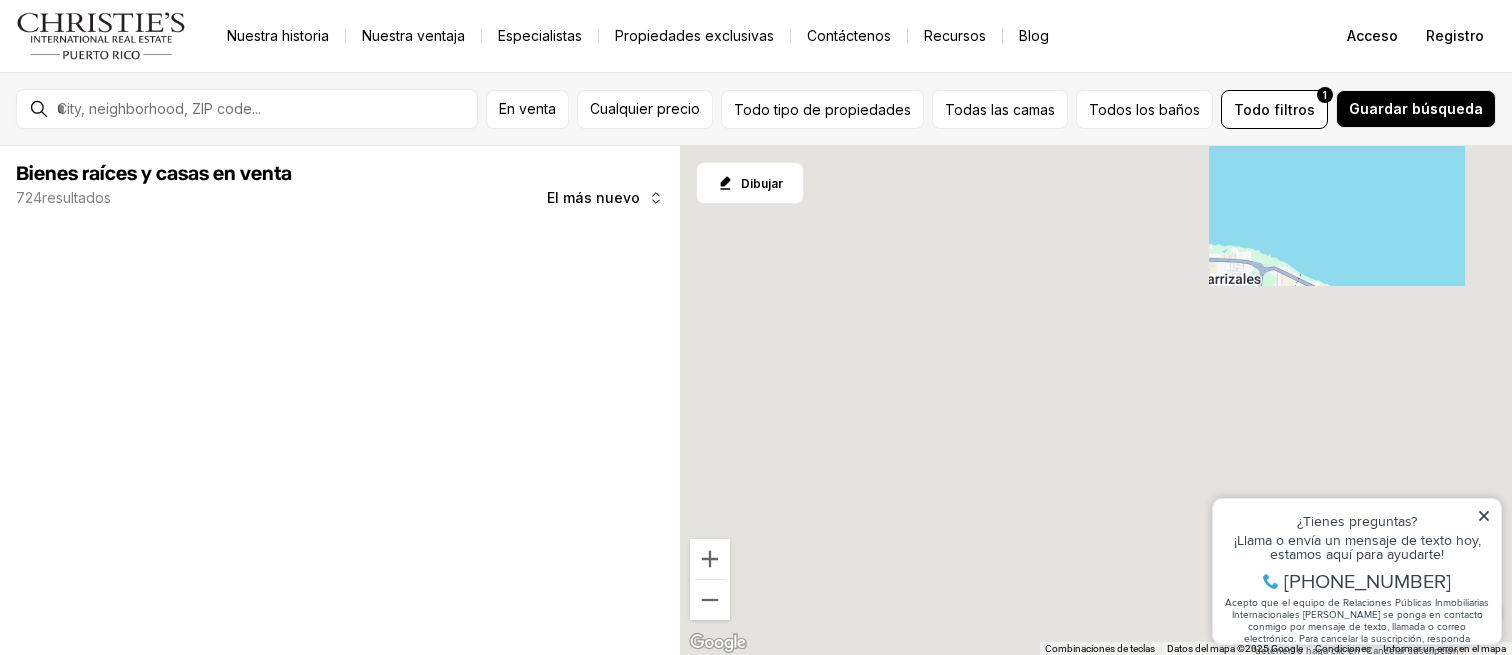 click on "Ir a: Página de inicio Nuestra historia Nuestra ventaja Especialistas Propiedades exclusivas Contáctenos Recursos Blog Abrir navegación Acceso Registro En venta Cualquier precio Todo tipo de propiedades Todas las camas Todos los baños Todo filtros 1 Guardar búsqueda Bienes raíces y casas en venta 724  resultados El más nuevo Los datos sobre las propiedades en venta en este sitio web provienen en parte del Programa de Intercambio de Datos de Internet de Stellar MLS. La información proporcionada es para uso personal y no comercial del consumidor y no puede utilizarse para ningún otro fin que no sea identificar propiedades que puedan interesarle. Stellar MLS participa en el programa de Intercambio de Datos de Internet (IDX), lo que permite mostrar los listados de otros agentes de Stellar MLS en este sitio. Sin embargo, es posible que no incluya todos los listados disponibles actualmente. La información se considera fiable, pero no está garantizada.
Lista completa de fuentes de datos  .
Dibujar +" at bounding box center (756, 327) 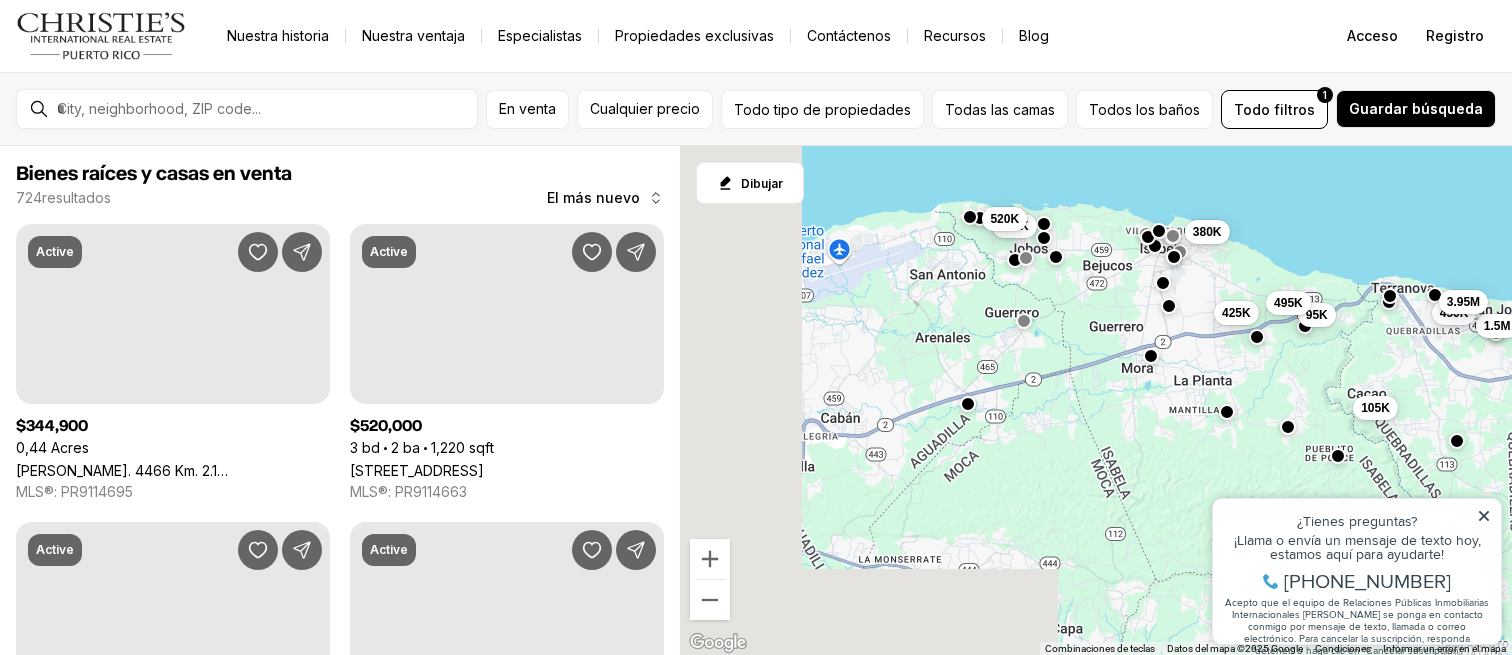 drag, startPoint x: 1024, startPoint y: 529, endPoint x: 1297, endPoint y: 408, distance: 298.61346 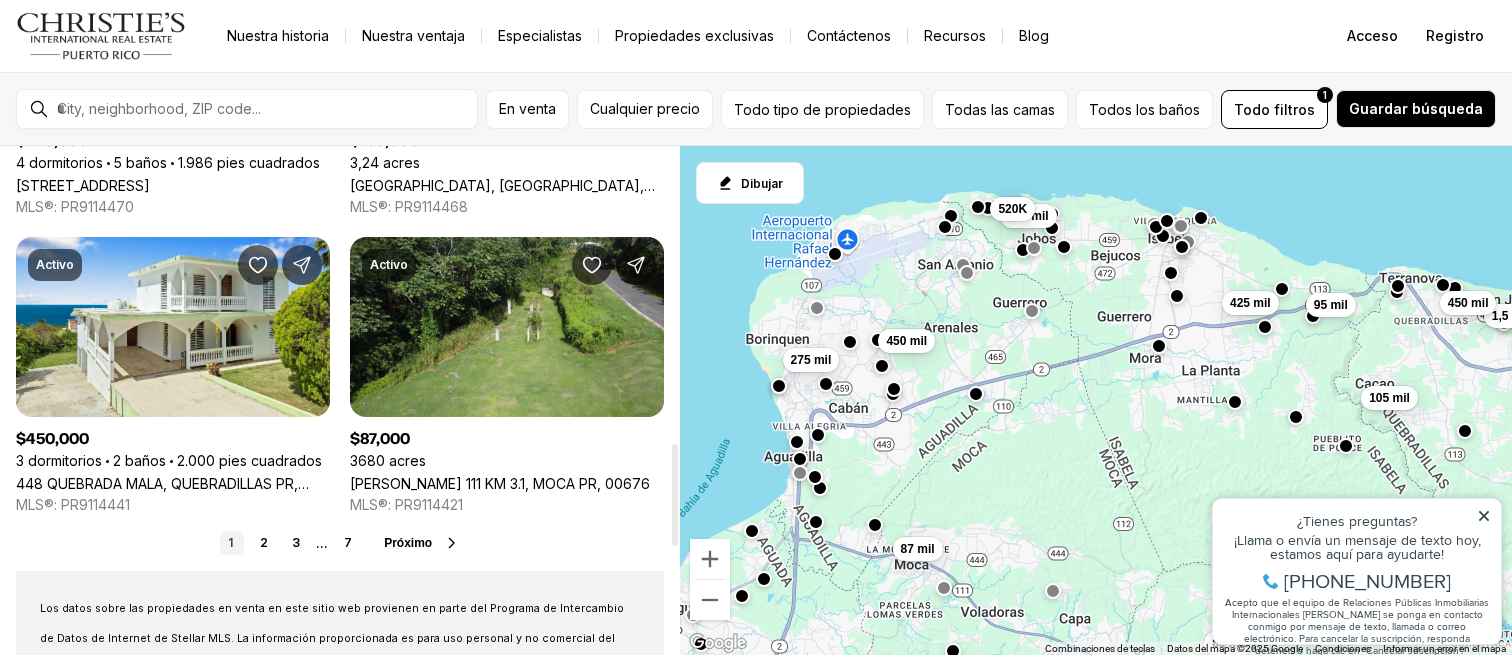 scroll, scrollTop: 1485, scrollLeft: 0, axis: vertical 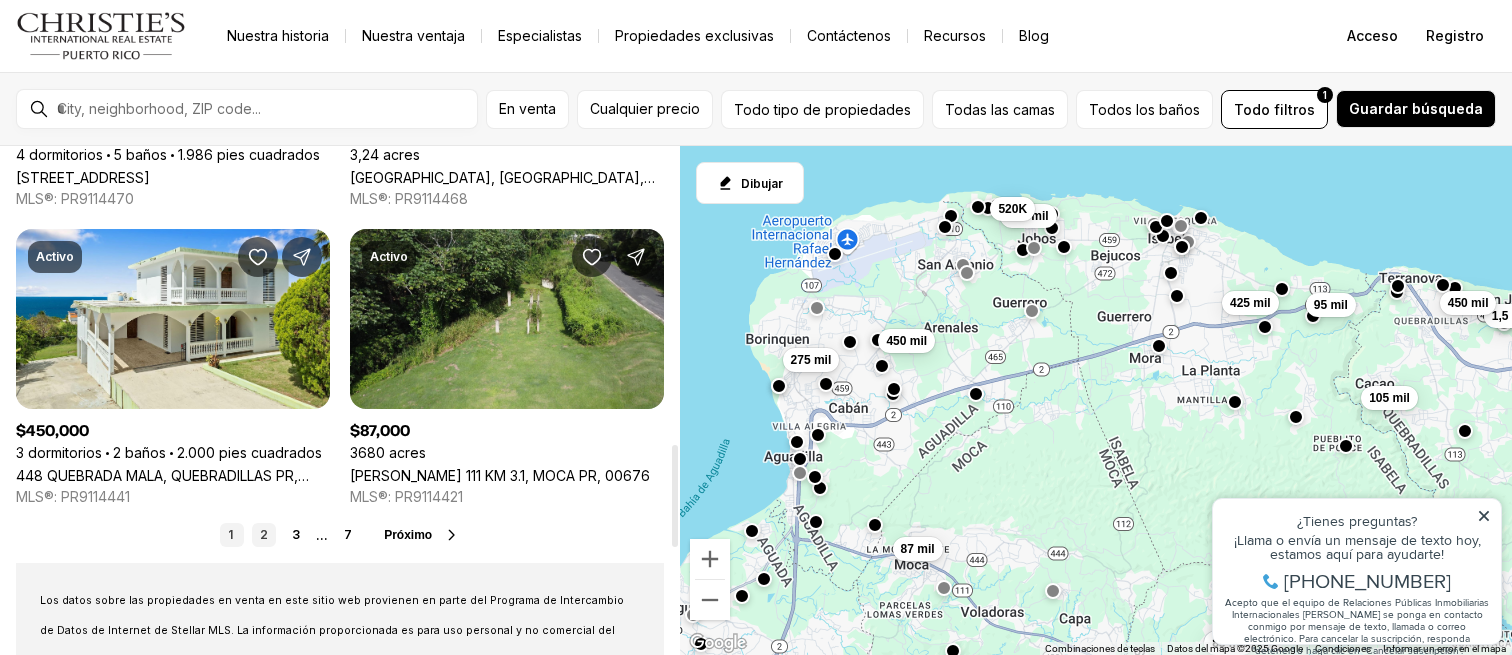click on "2" at bounding box center [264, 535] 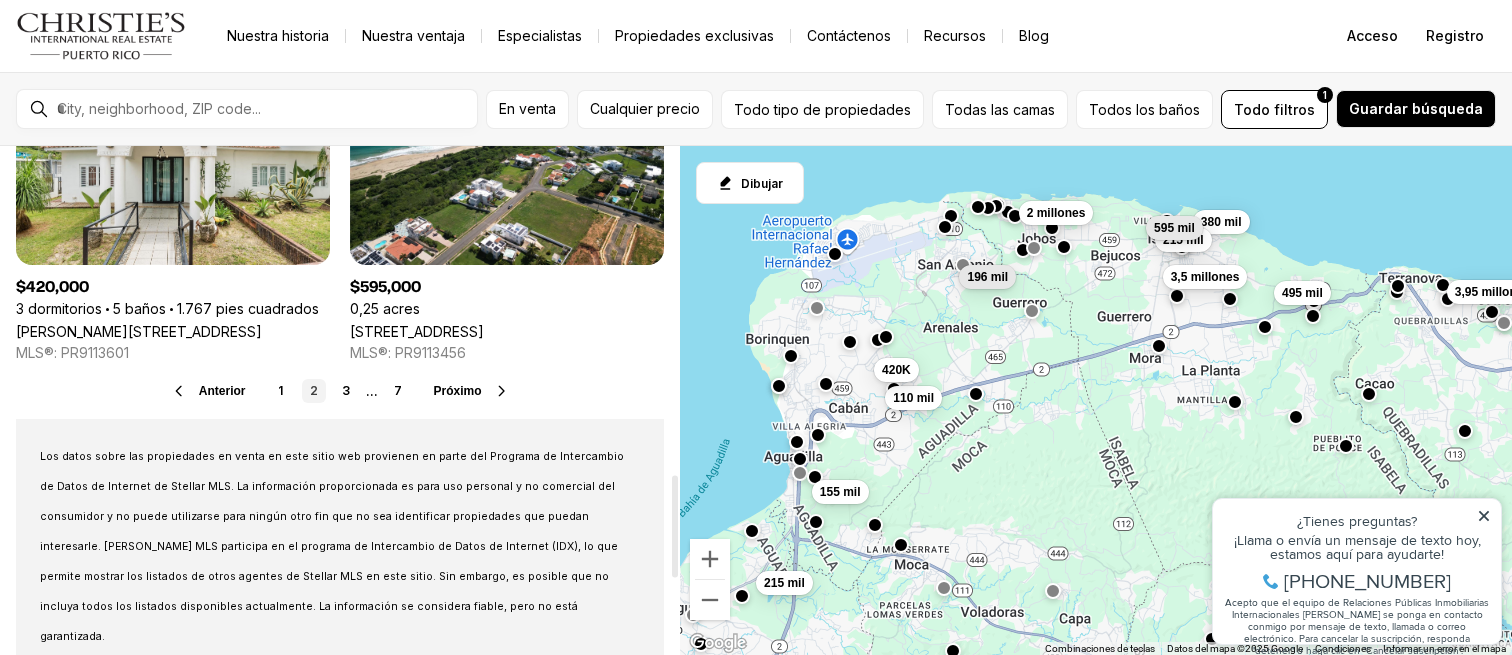 scroll, scrollTop: 1661, scrollLeft: 0, axis: vertical 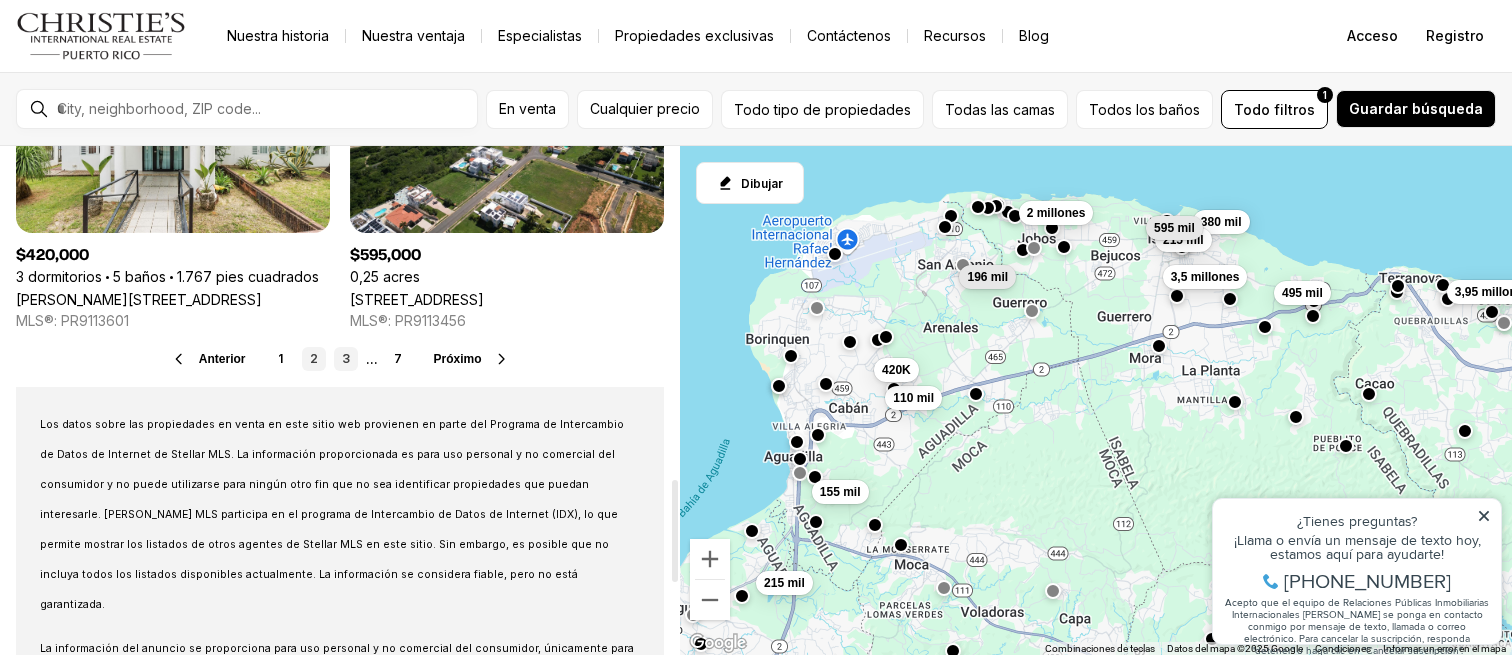 click on "3" at bounding box center (346, 358) 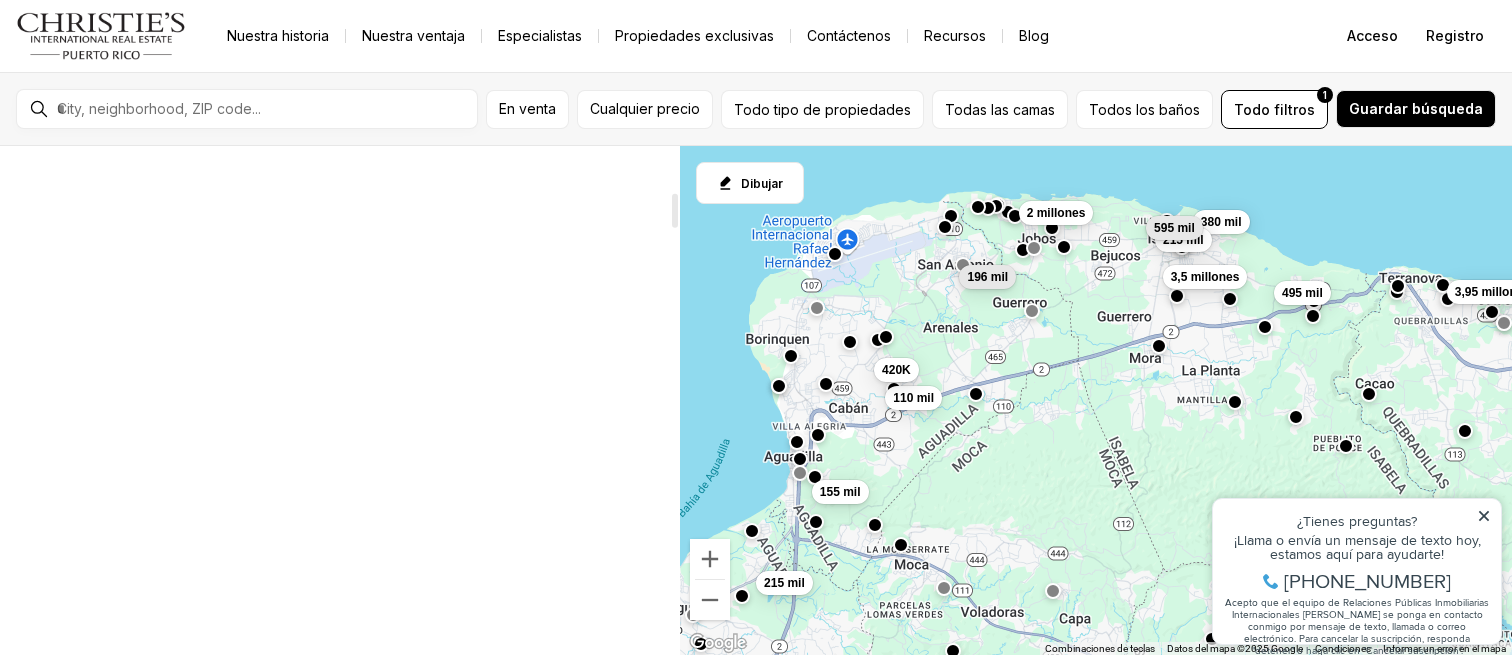 scroll, scrollTop: 0, scrollLeft: 0, axis: both 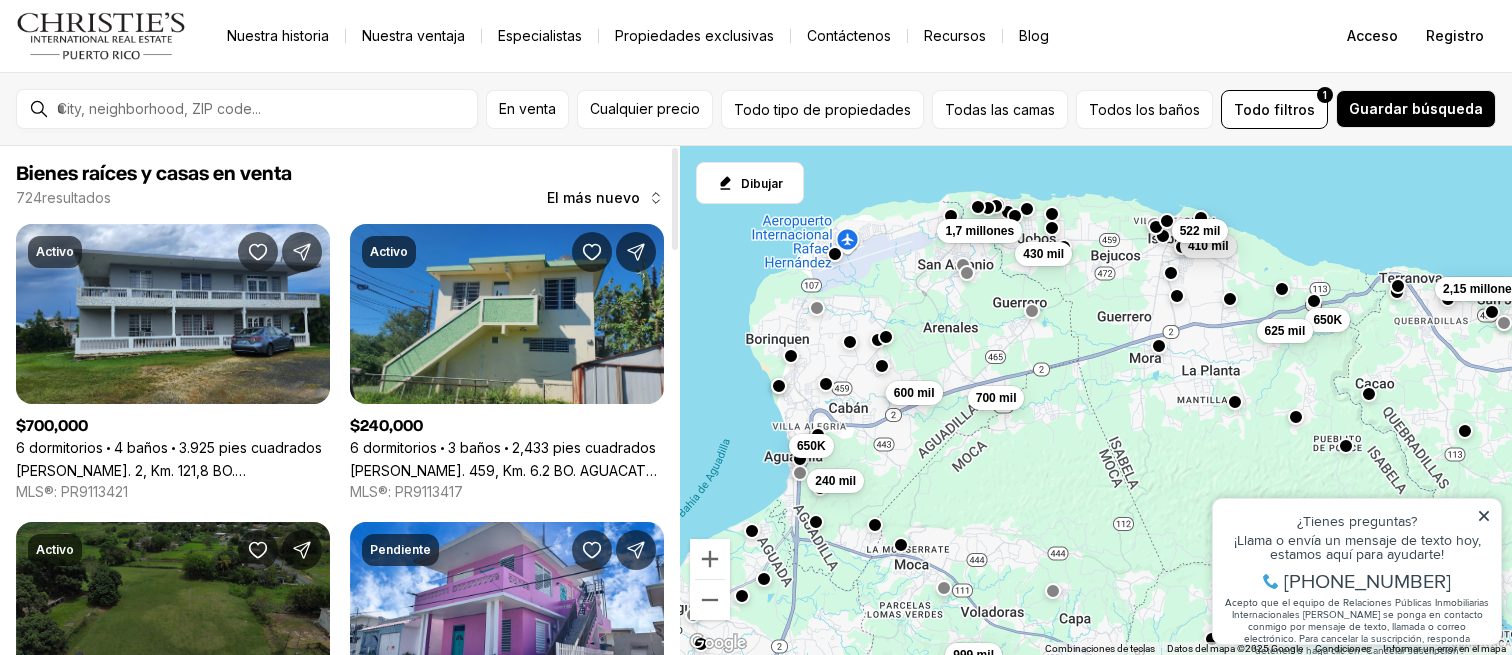 click on "Carr. 459, Km. 6.2 BO. AGUACATE, AGUADILLA PR, 00603" at bounding box center [507, 470] 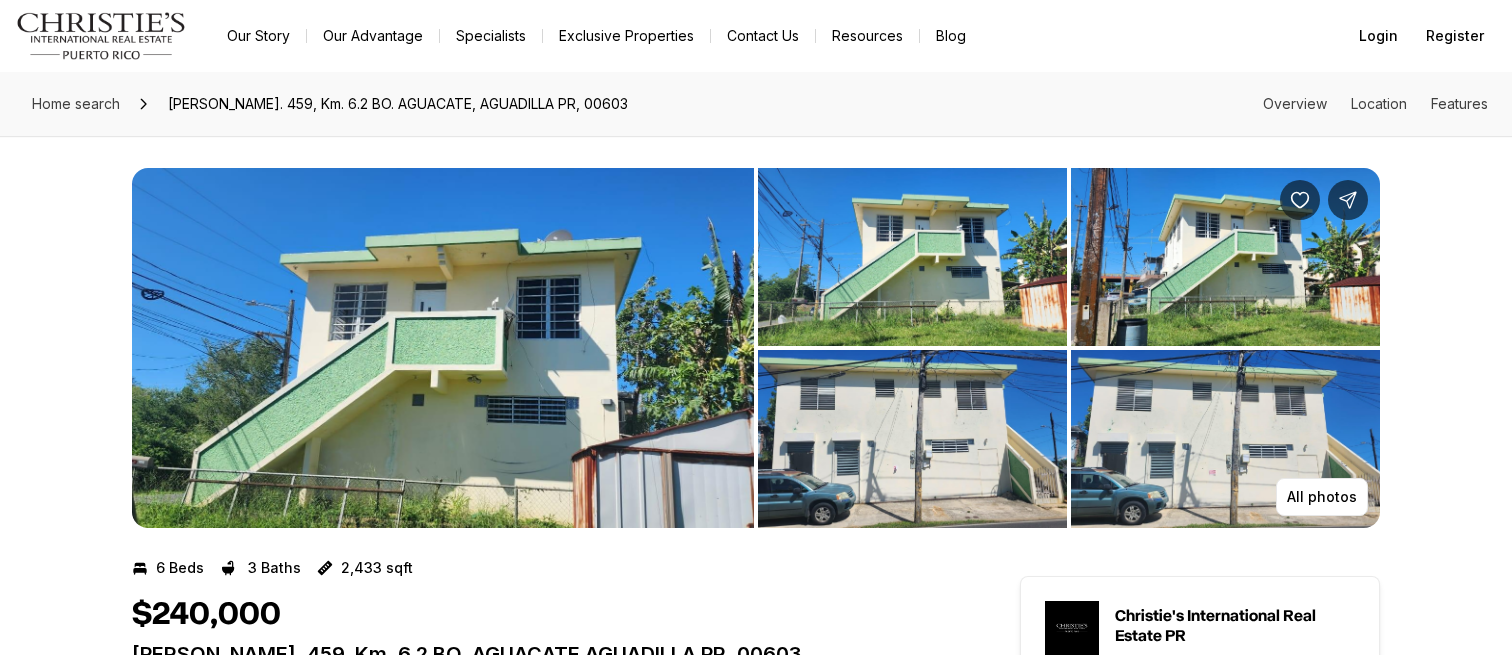 scroll, scrollTop: 0, scrollLeft: 0, axis: both 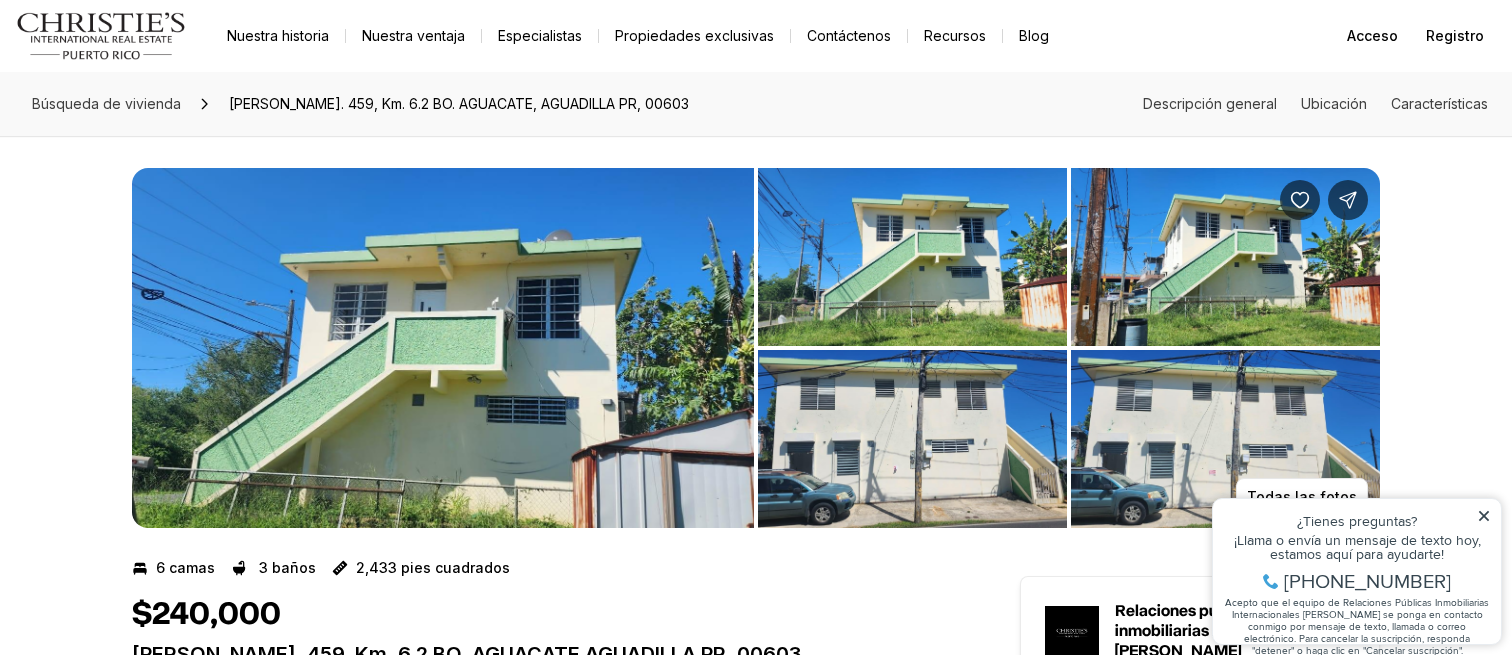 click at bounding box center (912, 257) 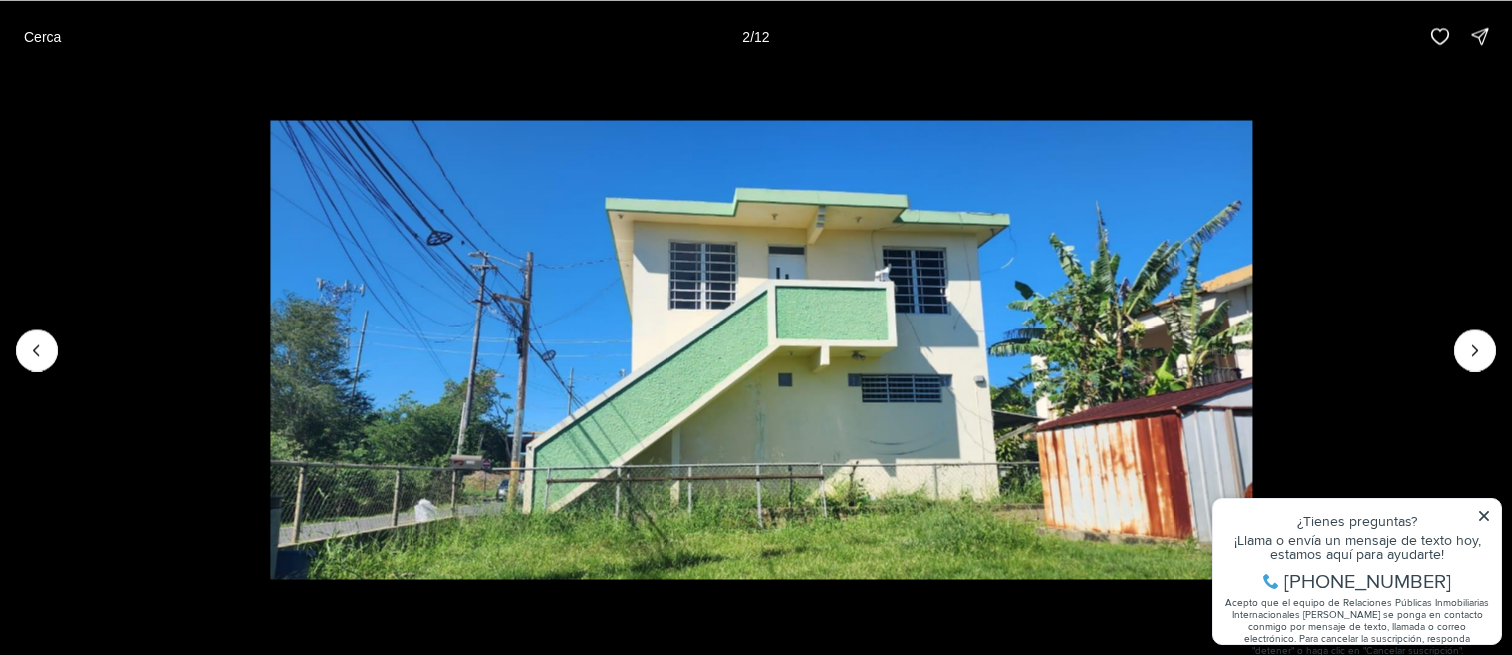 scroll, scrollTop: 2160, scrollLeft: 0, axis: vertical 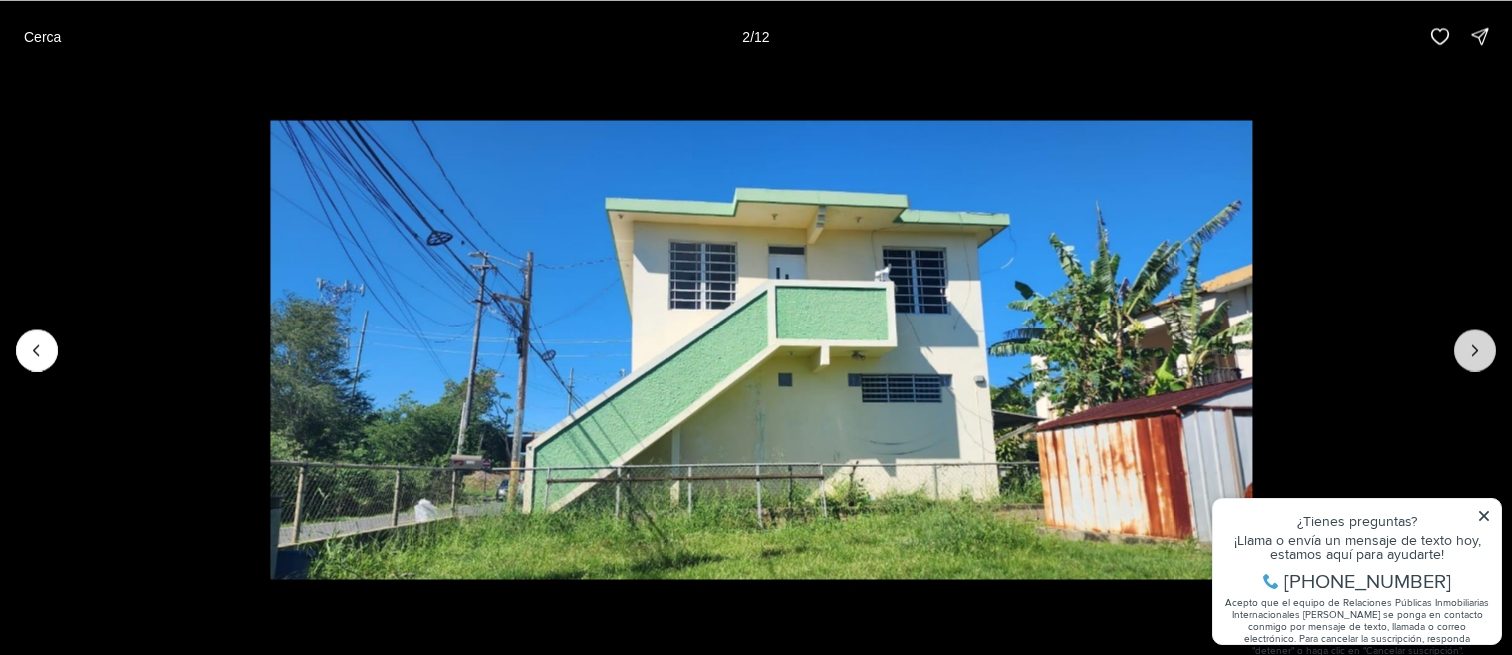 click 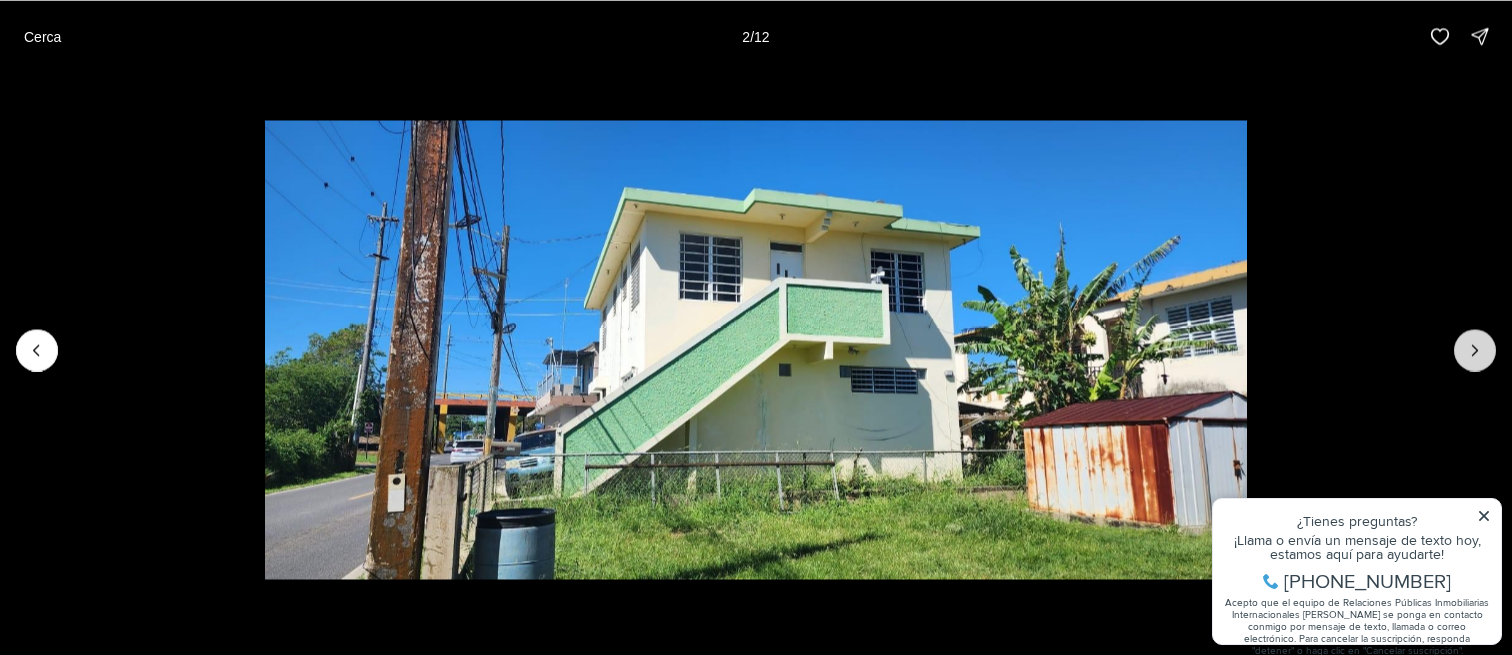 click 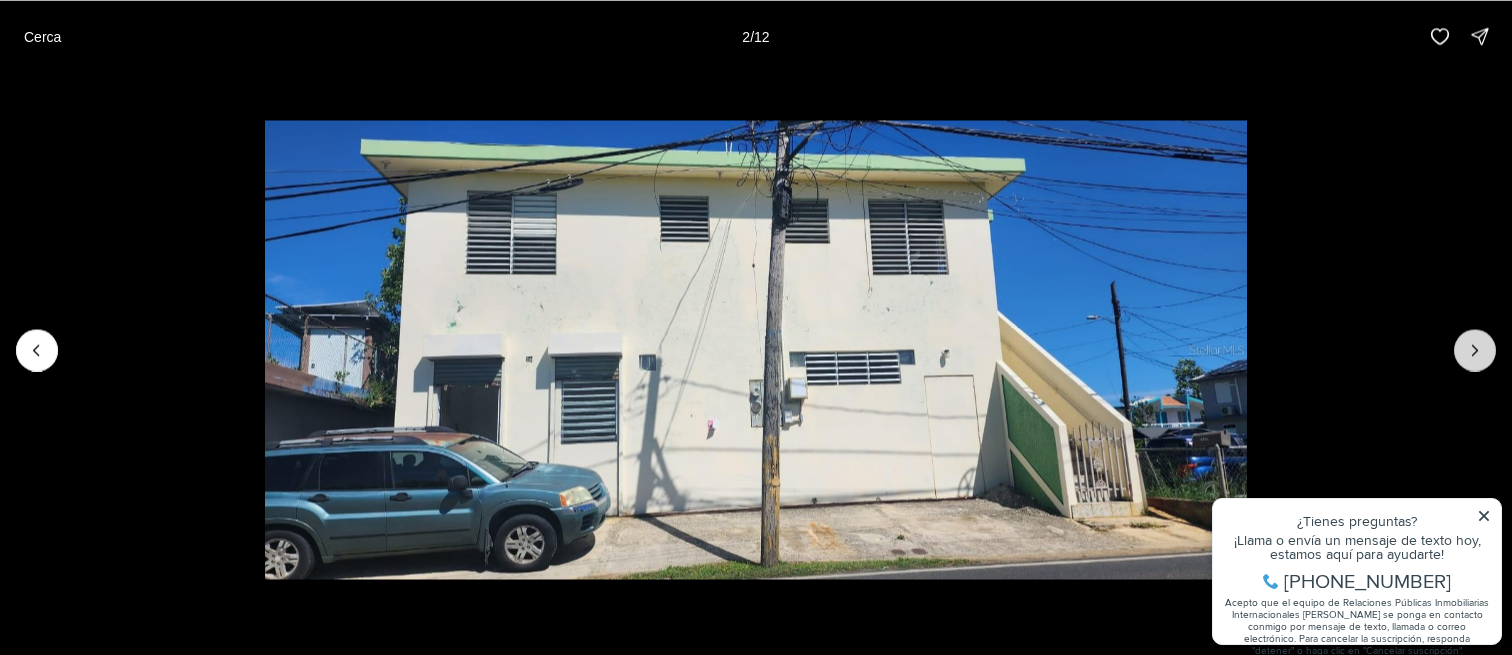 click 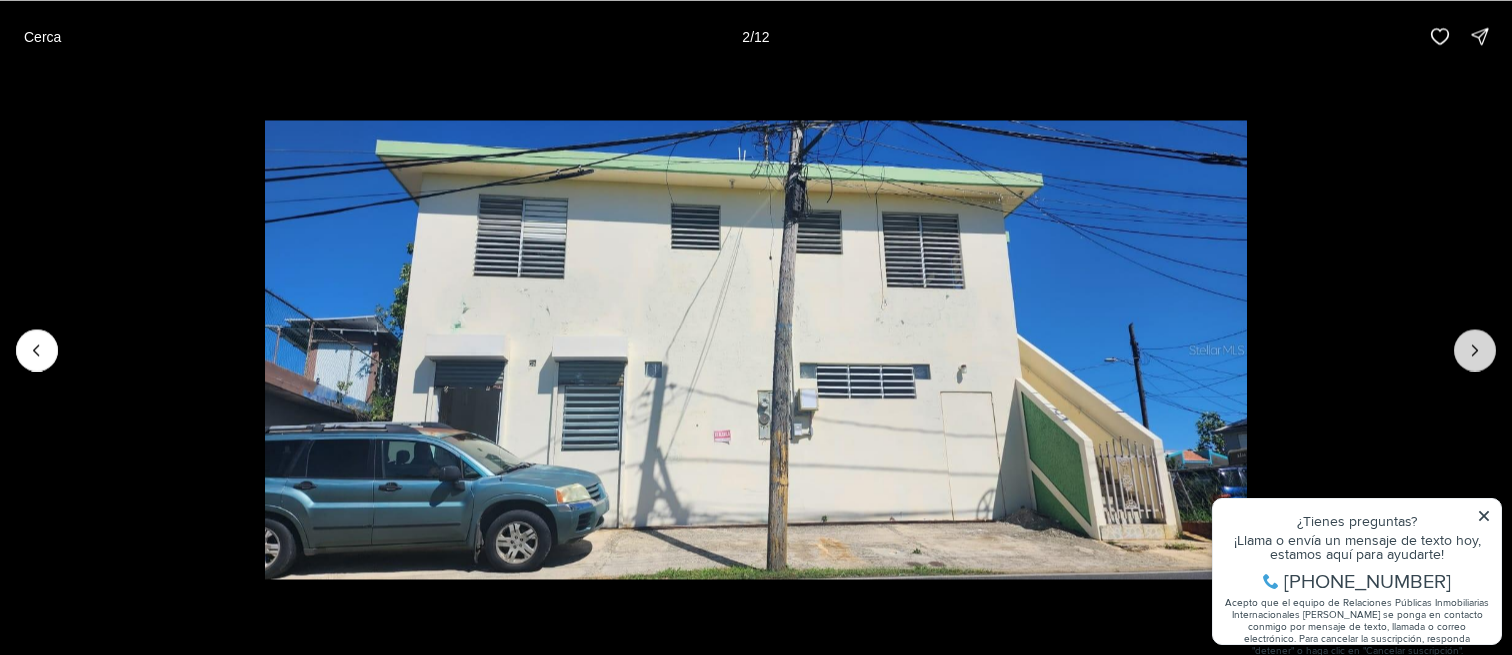 click 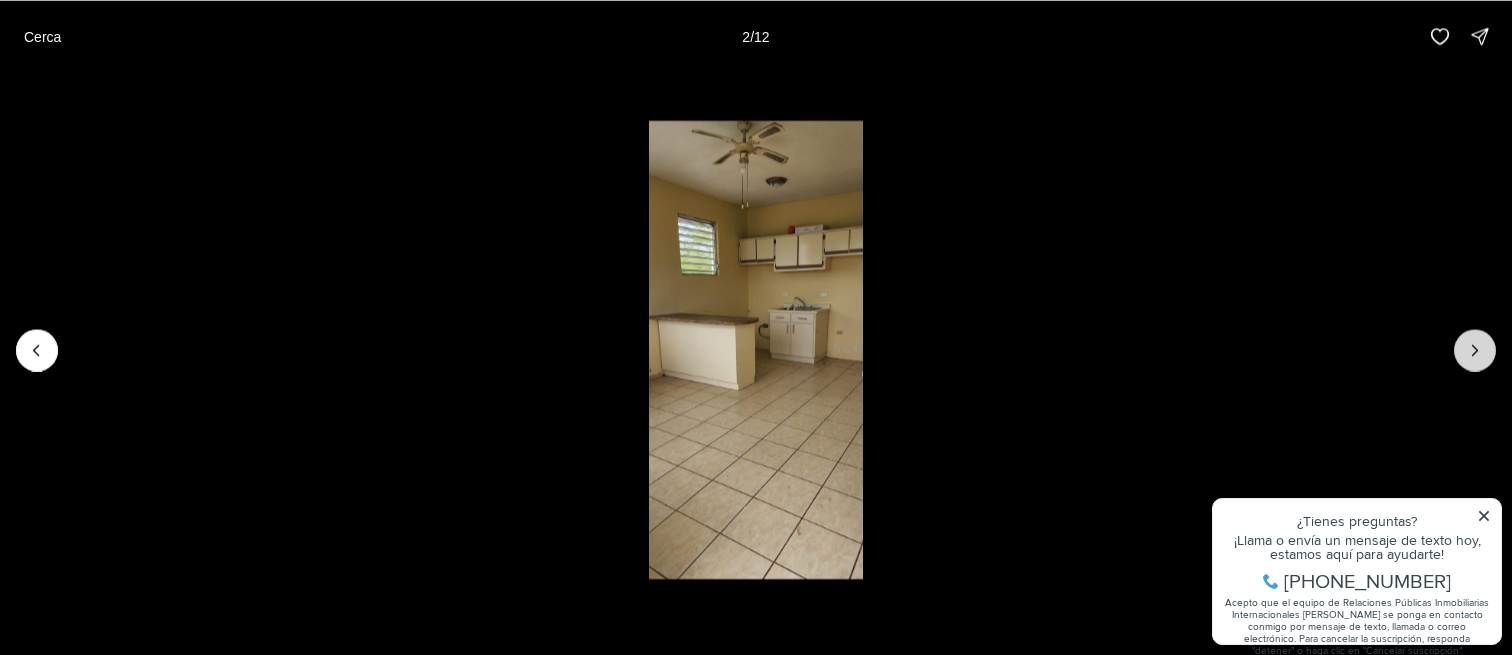 click 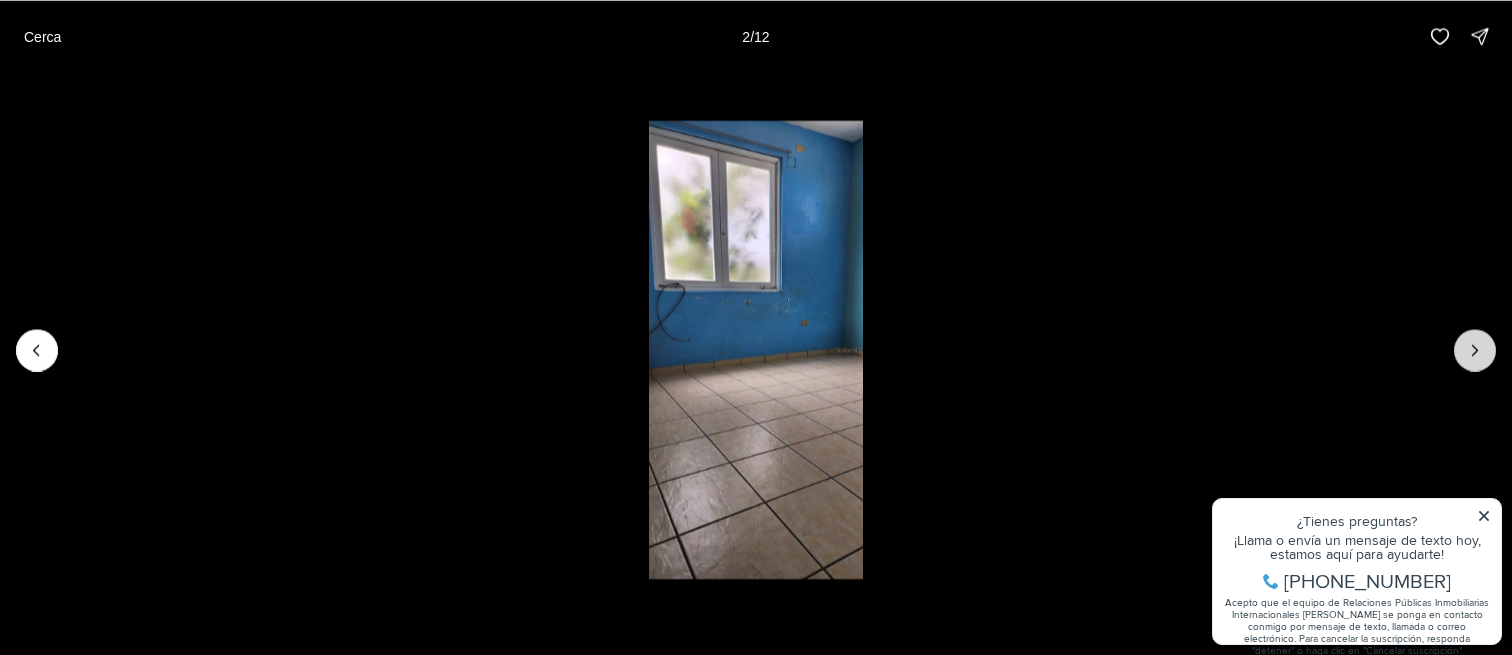 click 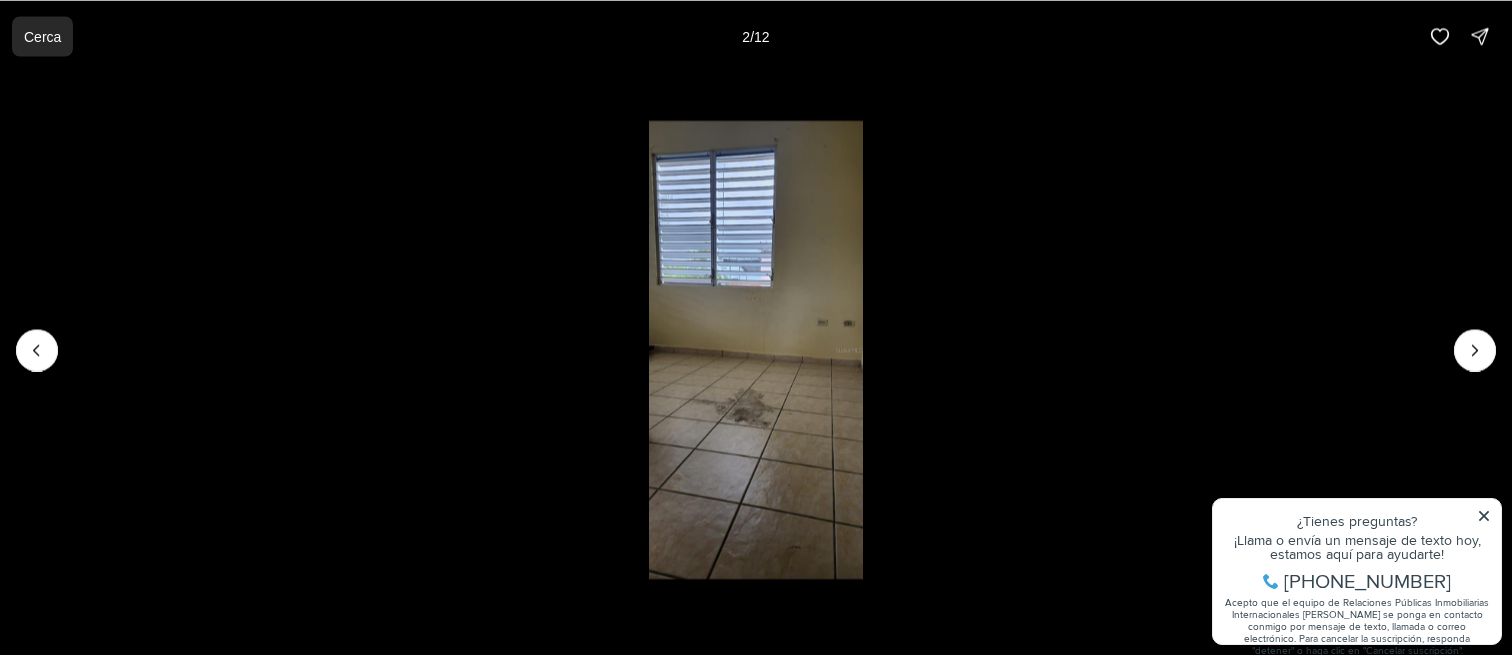 click on "Cerca" at bounding box center (42, 36) 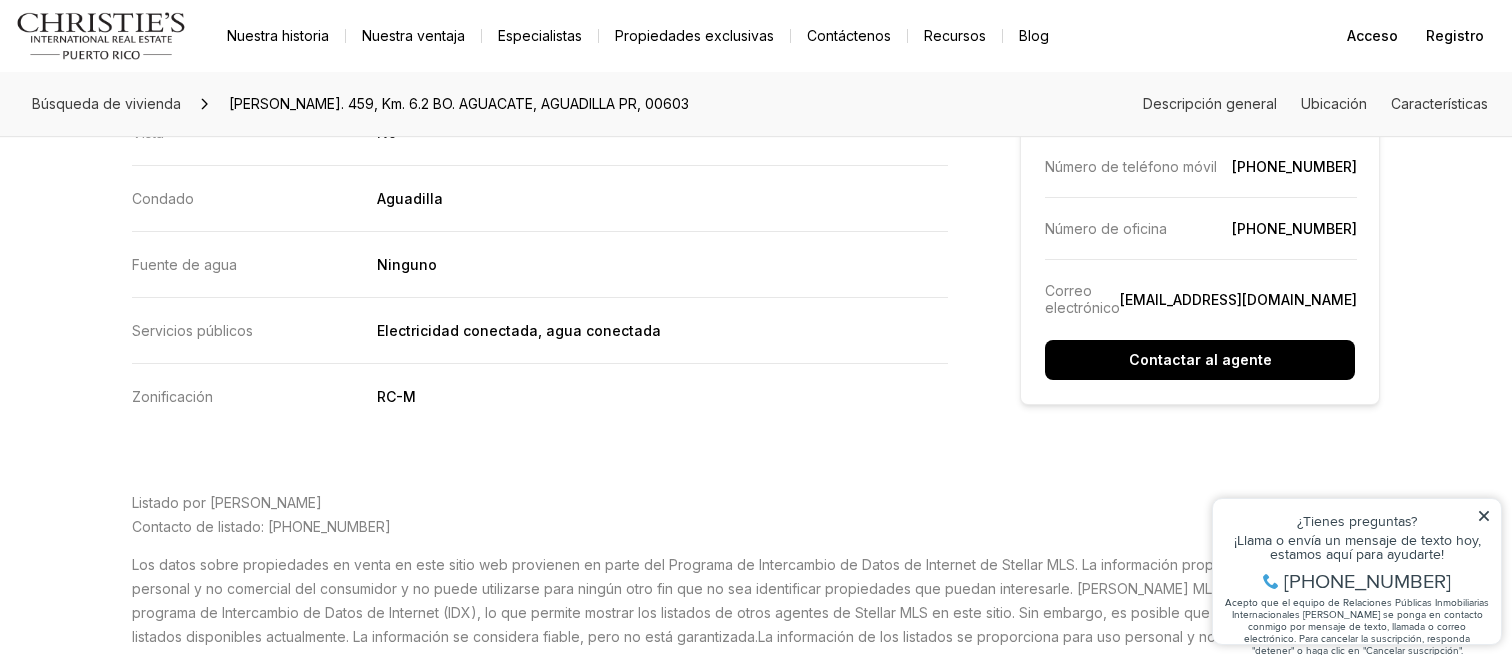 scroll, scrollTop: 4264, scrollLeft: 0, axis: vertical 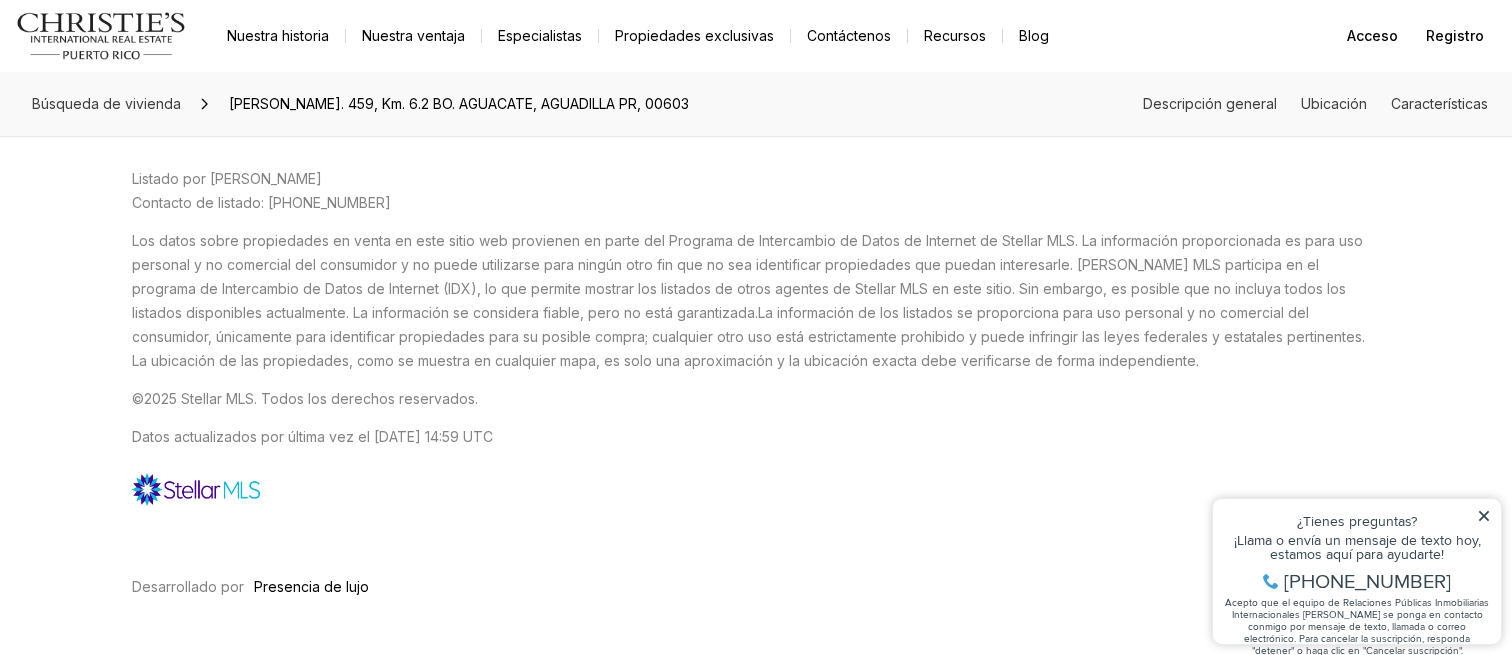 click 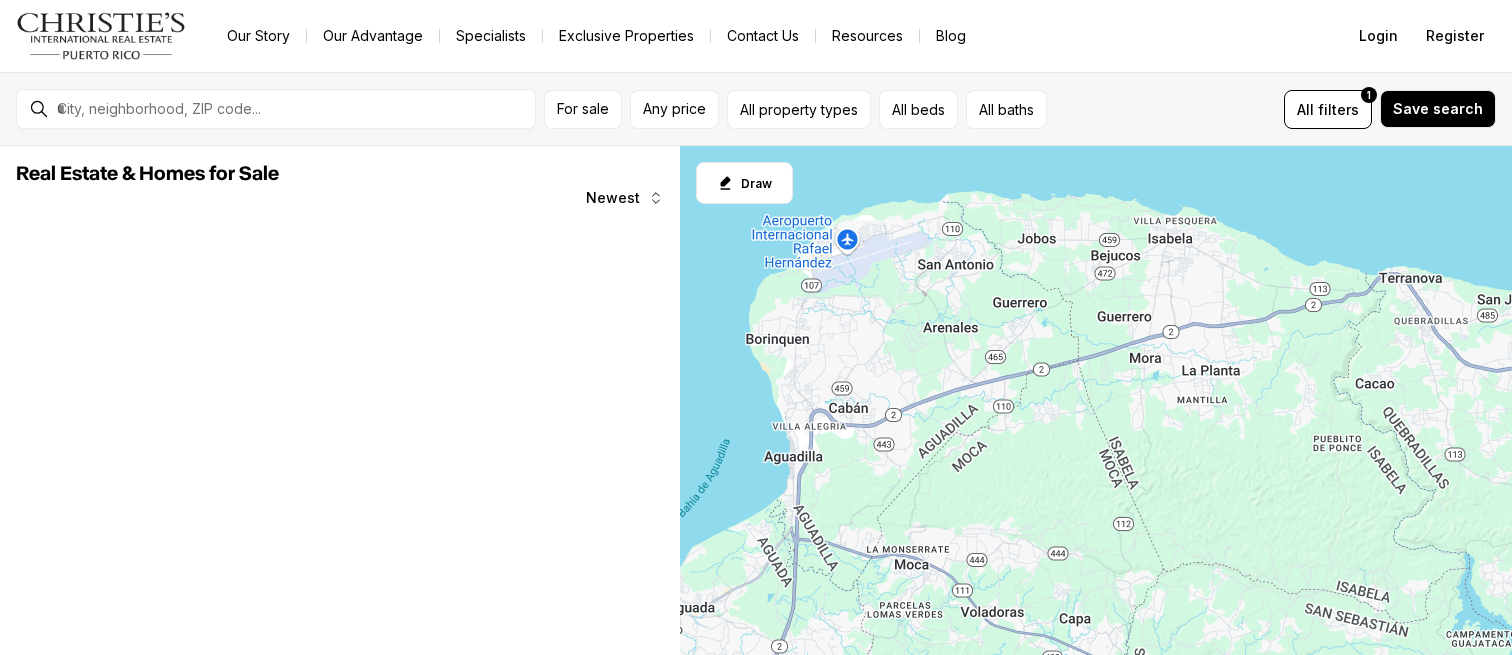 scroll, scrollTop: 0, scrollLeft: 0, axis: both 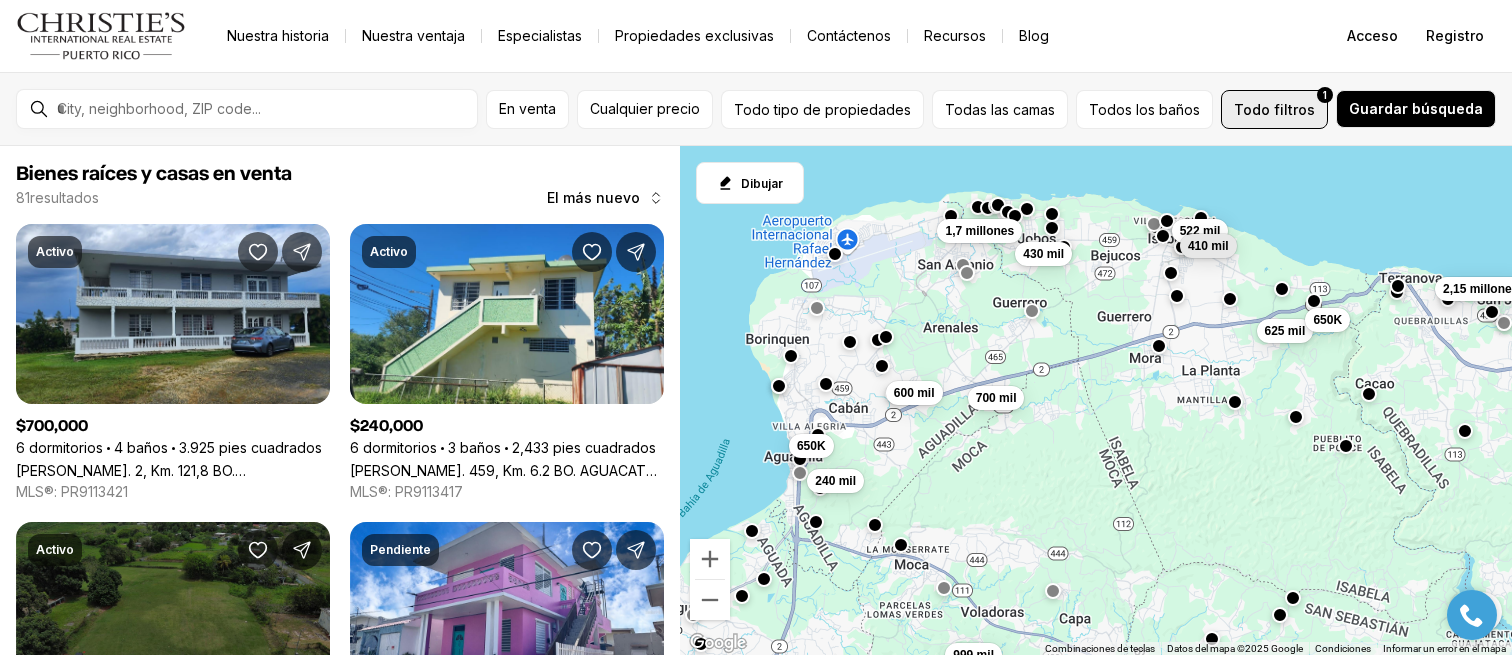 click on "Todo" at bounding box center (1252, 109) 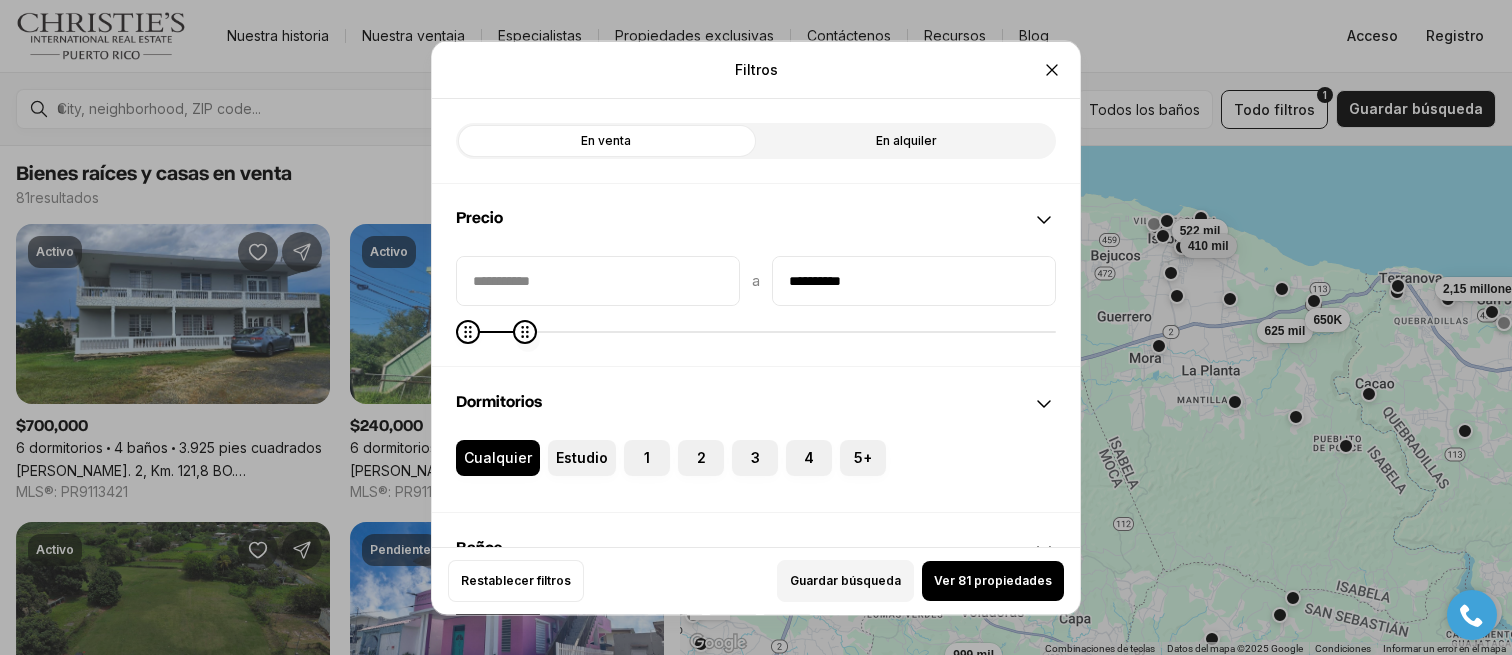 click at bounding box center [756, 331] 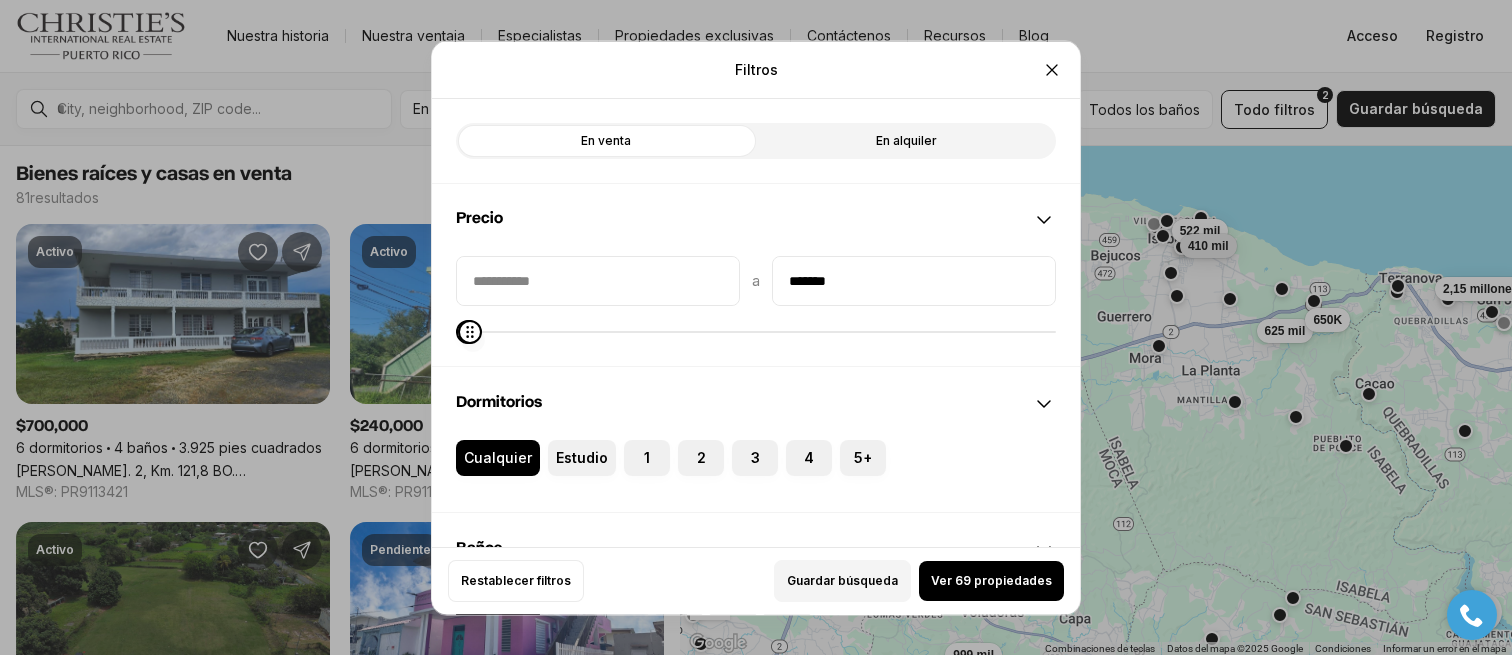 click 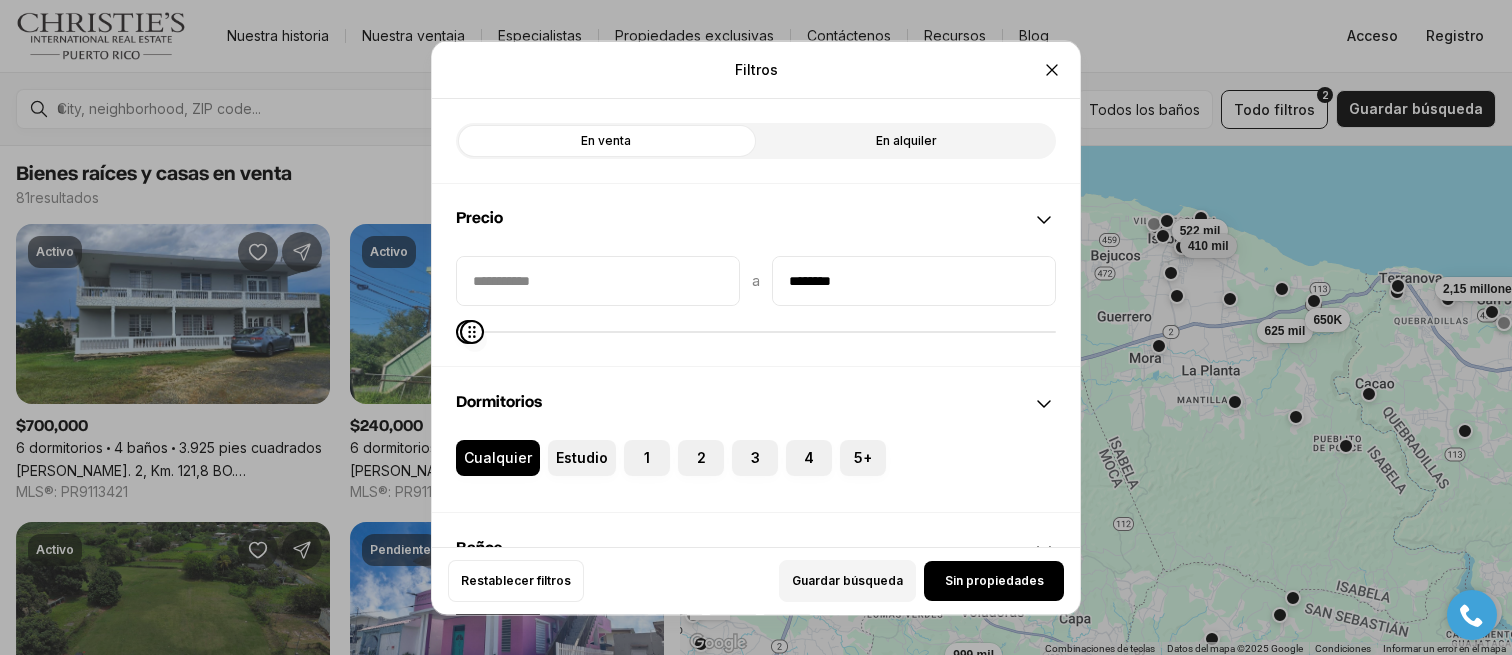 type on "********" 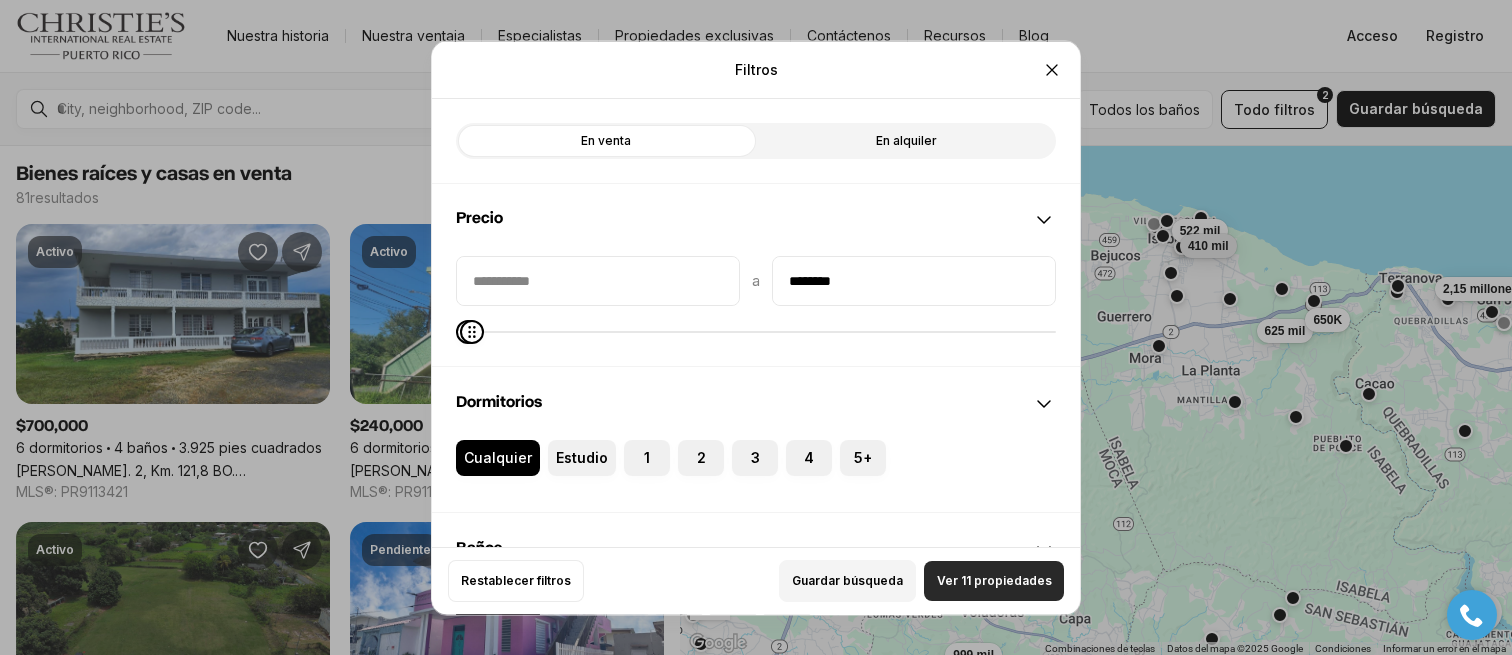 click on "Ver 11 propiedades" at bounding box center [994, 581] 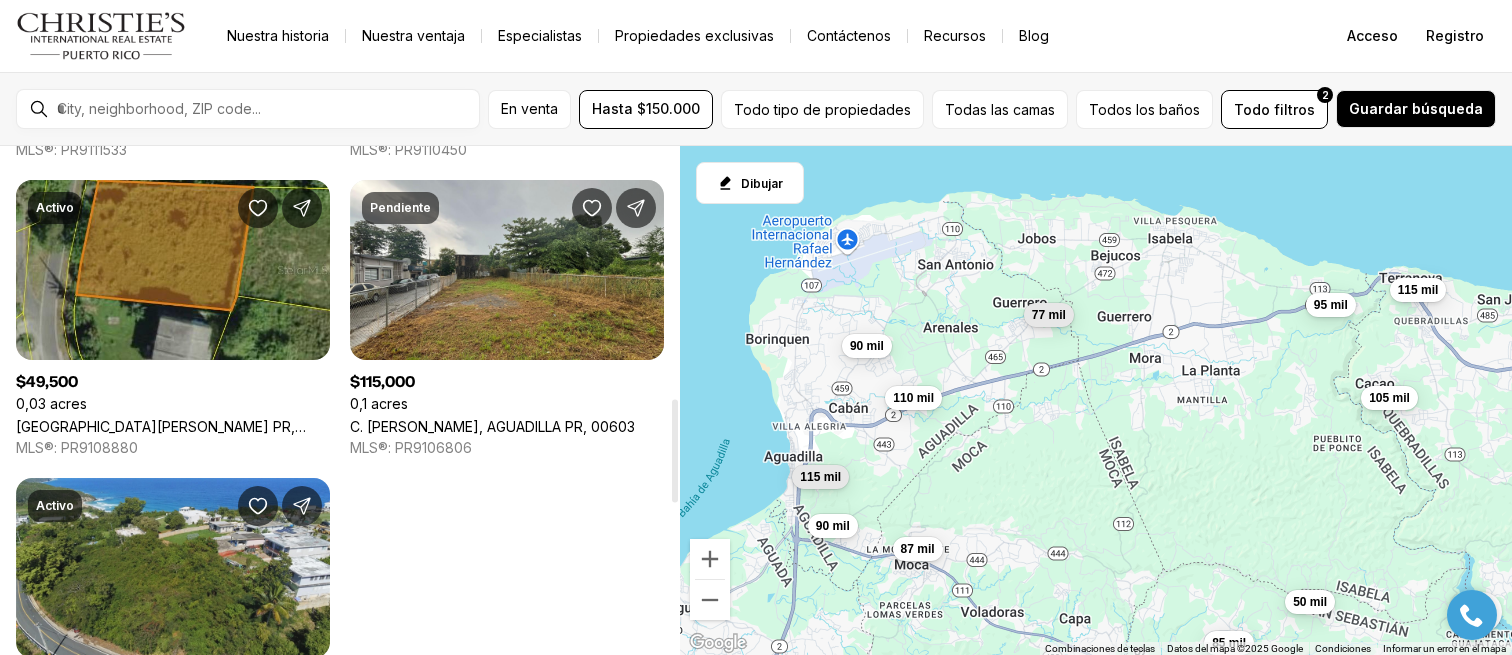 scroll, scrollTop: 1236, scrollLeft: 0, axis: vertical 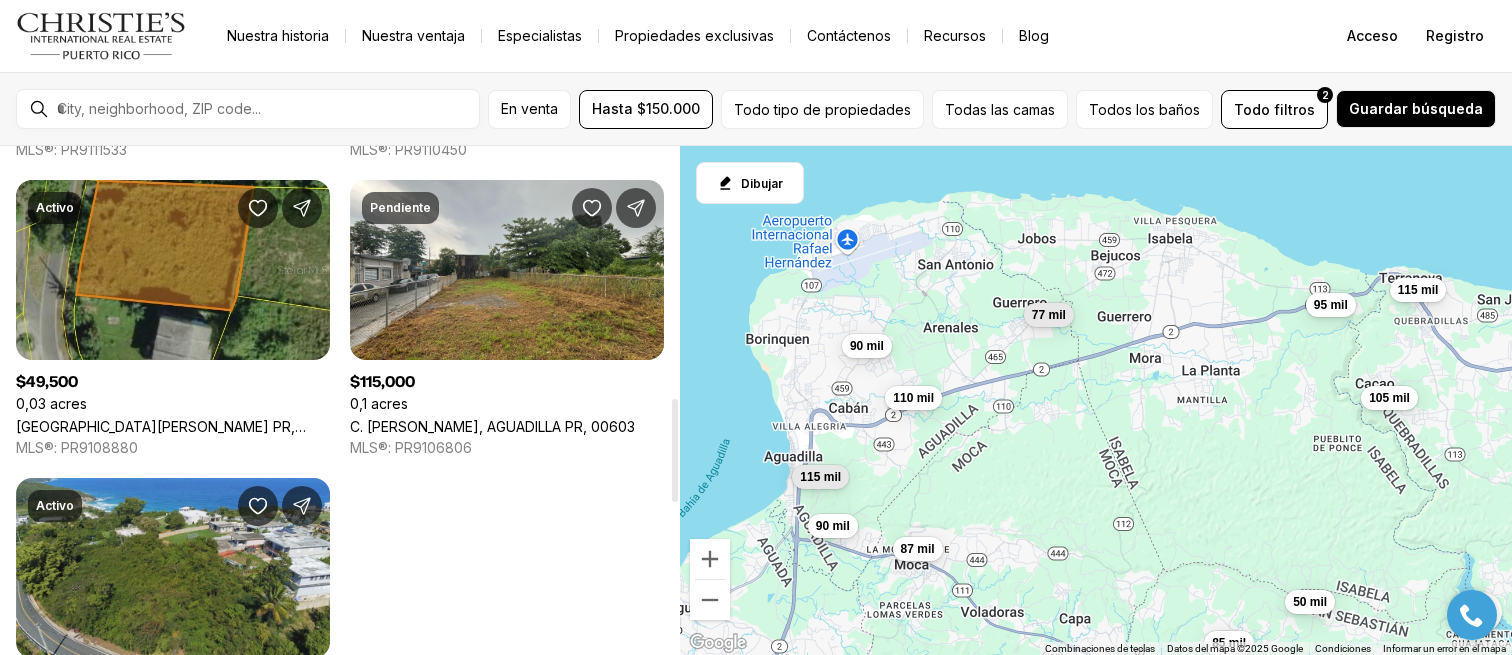 click on "GUERRERO, ISABELA PR, 00662" at bounding box center [173, 426] 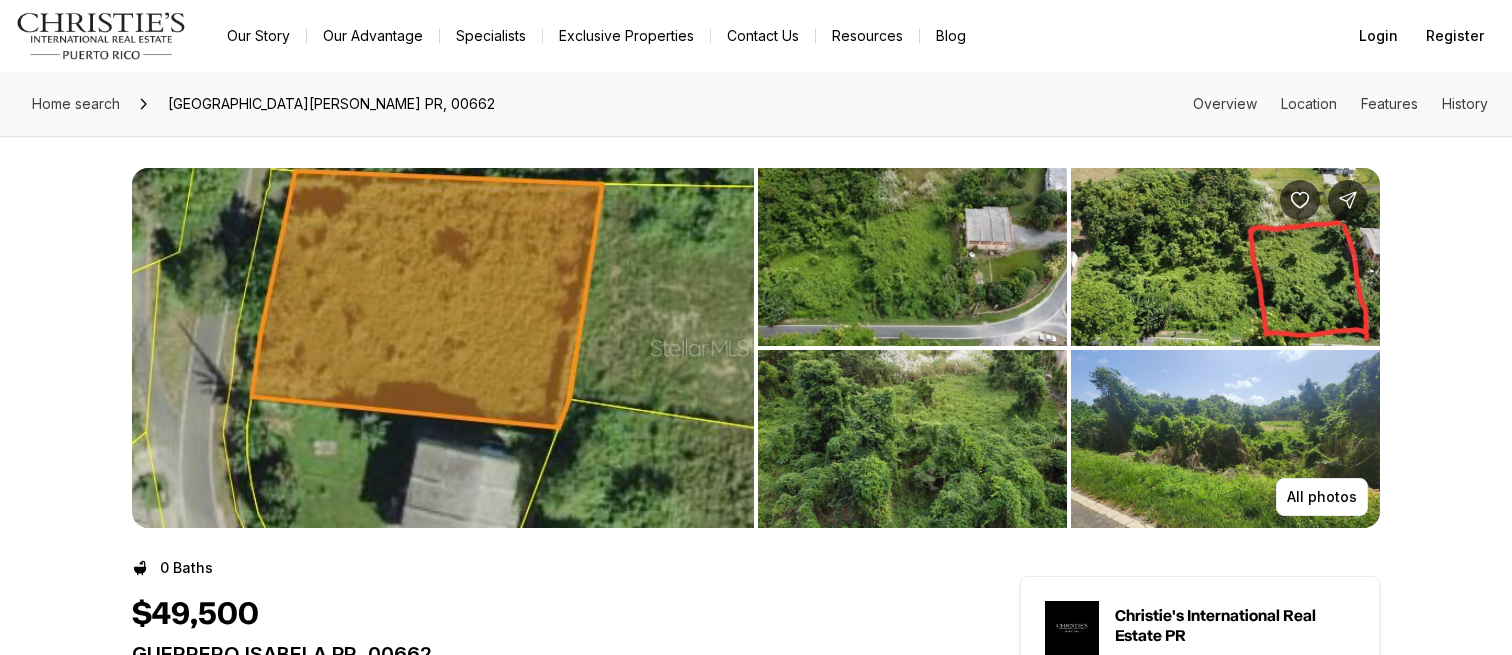 scroll, scrollTop: 0, scrollLeft: 0, axis: both 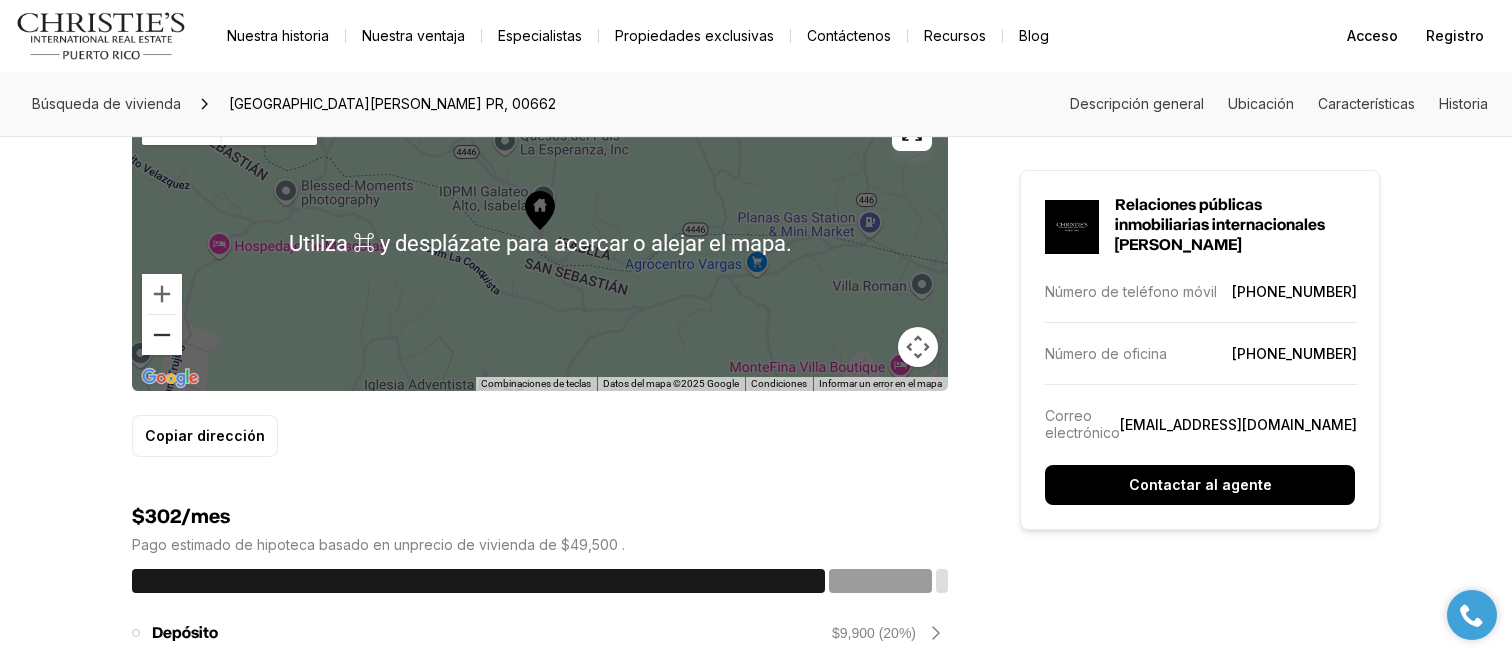 click at bounding box center [162, 335] 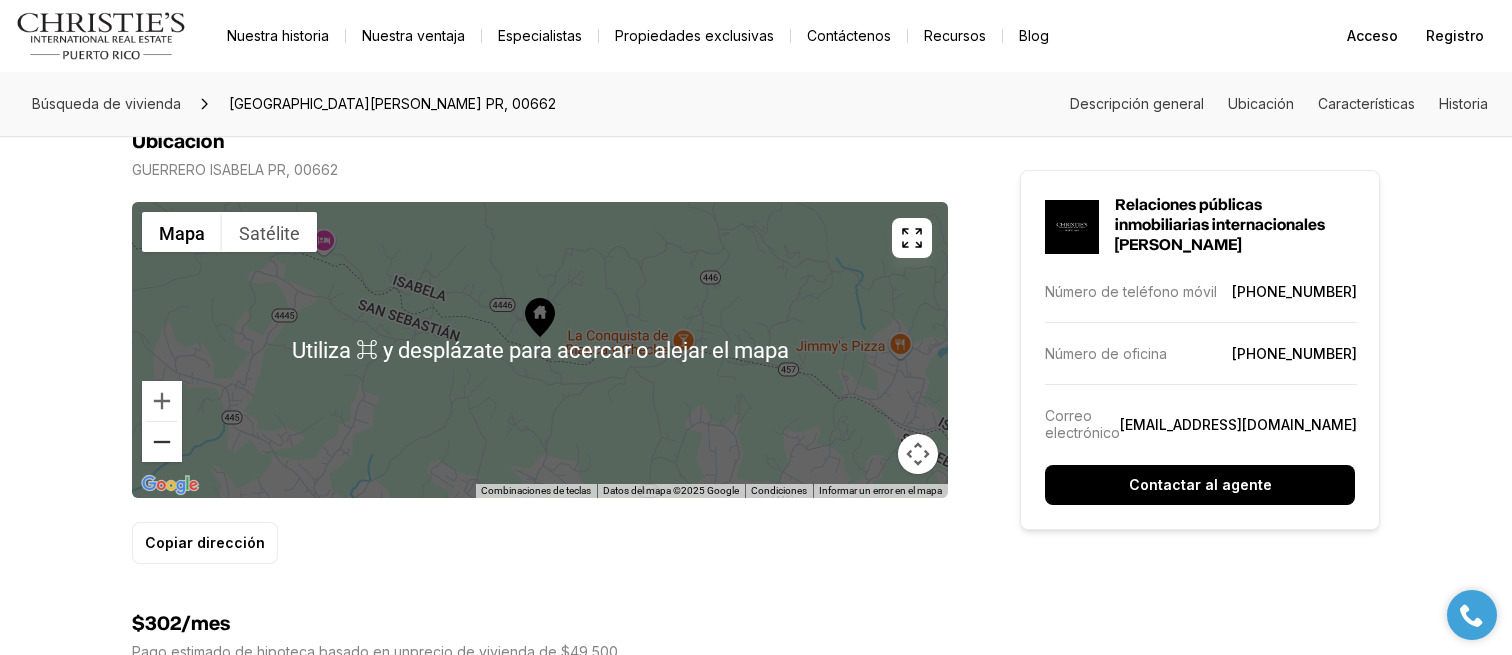 scroll, scrollTop: 1021, scrollLeft: 0, axis: vertical 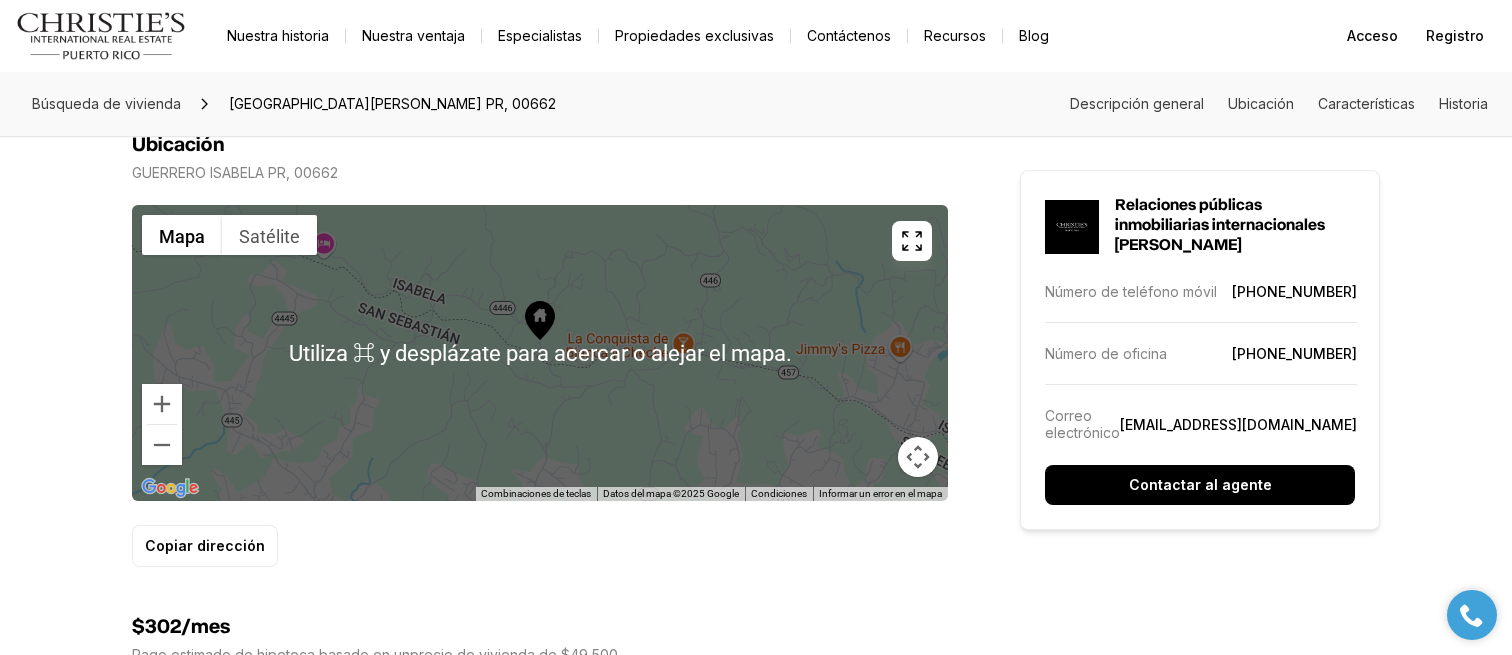click on "Para navegar, presione las teclas [PERSON_NAME]." at bounding box center (540, 353) 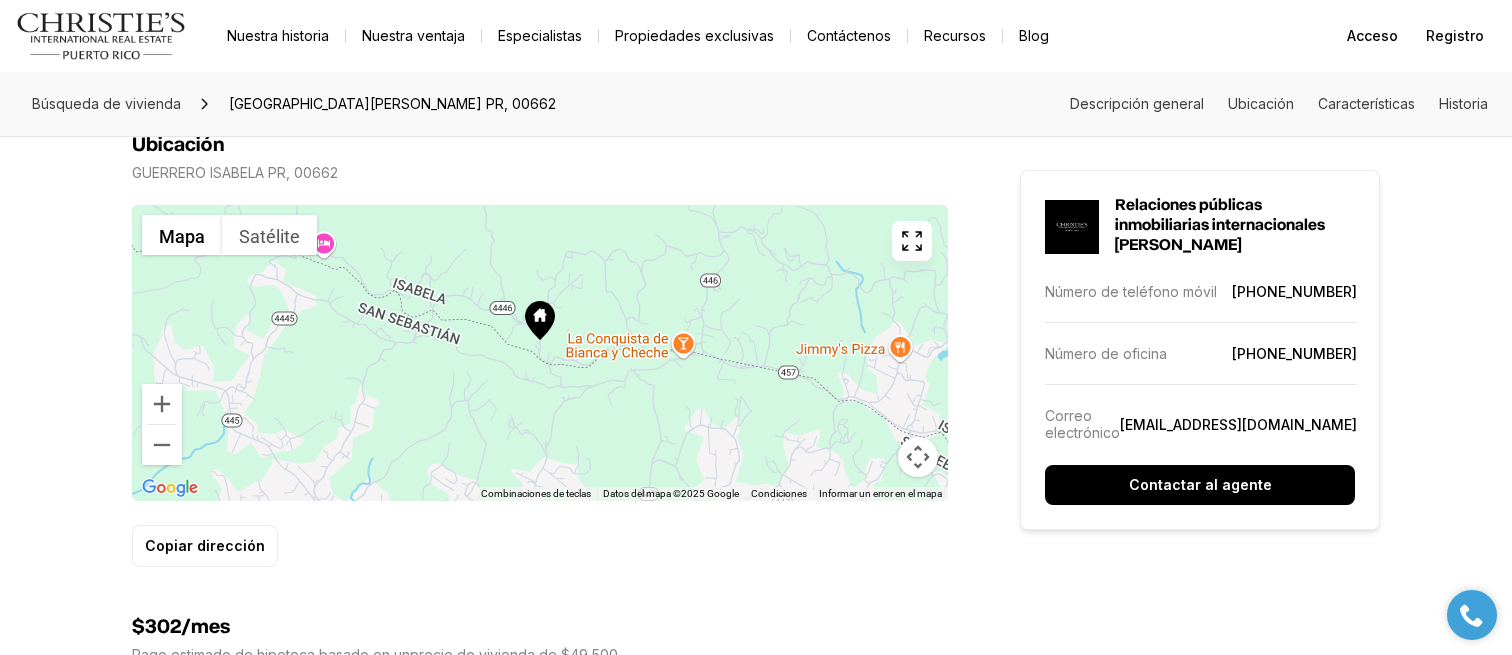 click at bounding box center (912, 241) 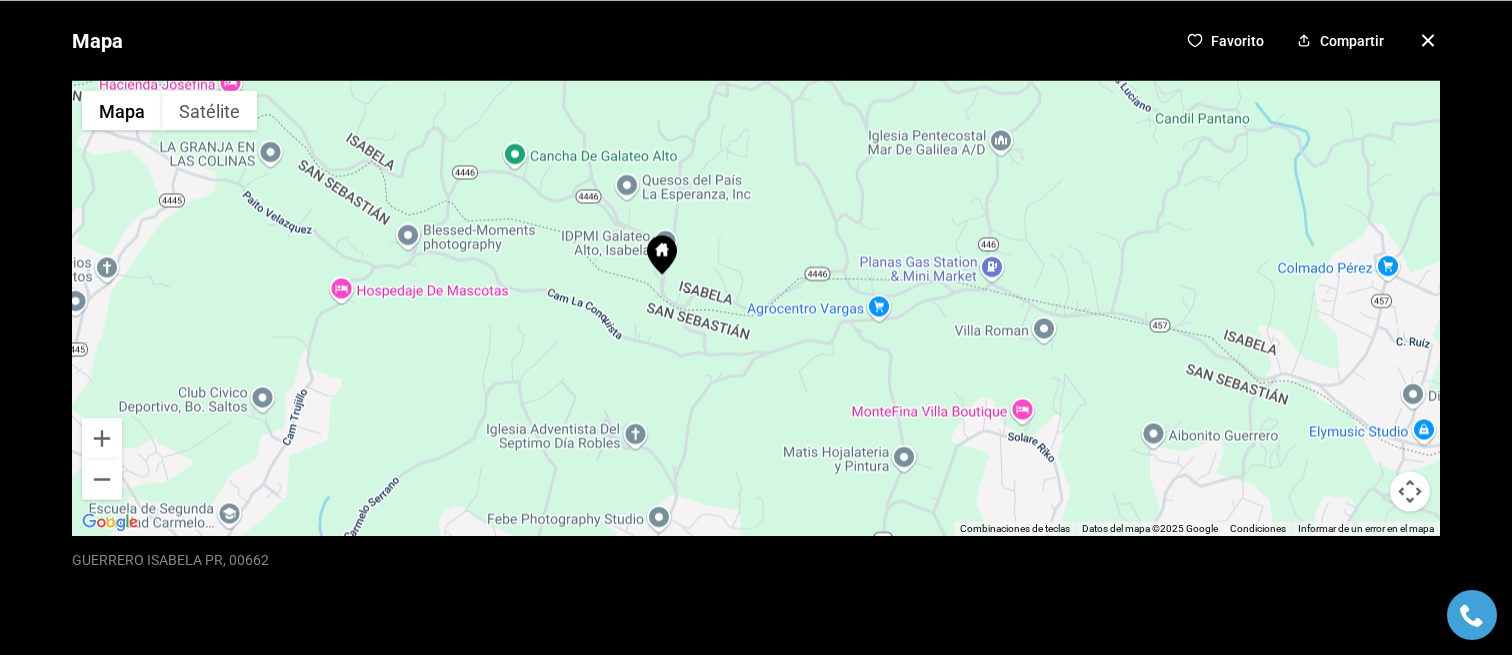 drag, startPoint x: 629, startPoint y: 399, endPoint x: 505, endPoint y: 378, distance: 125.765656 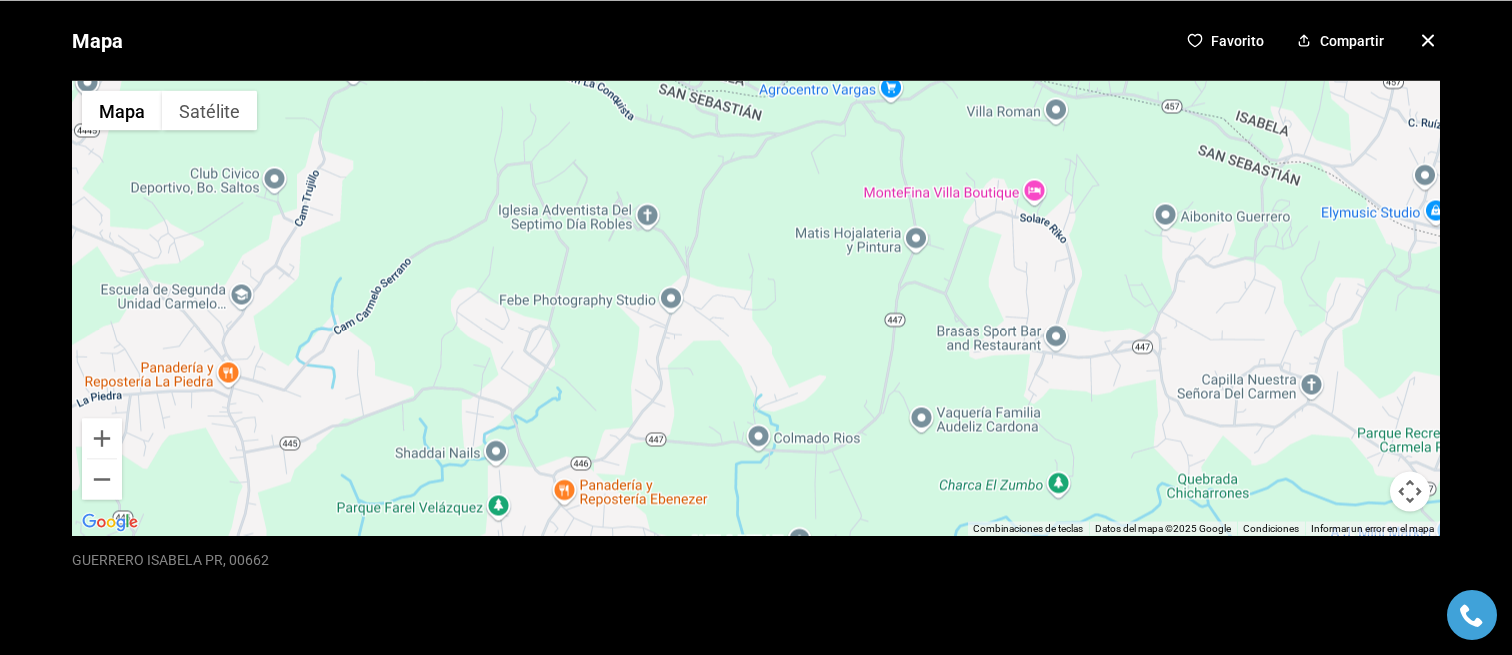 drag, startPoint x: 830, startPoint y: 378, endPoint x: 846, endPoint y: 159, distance: 219.5837 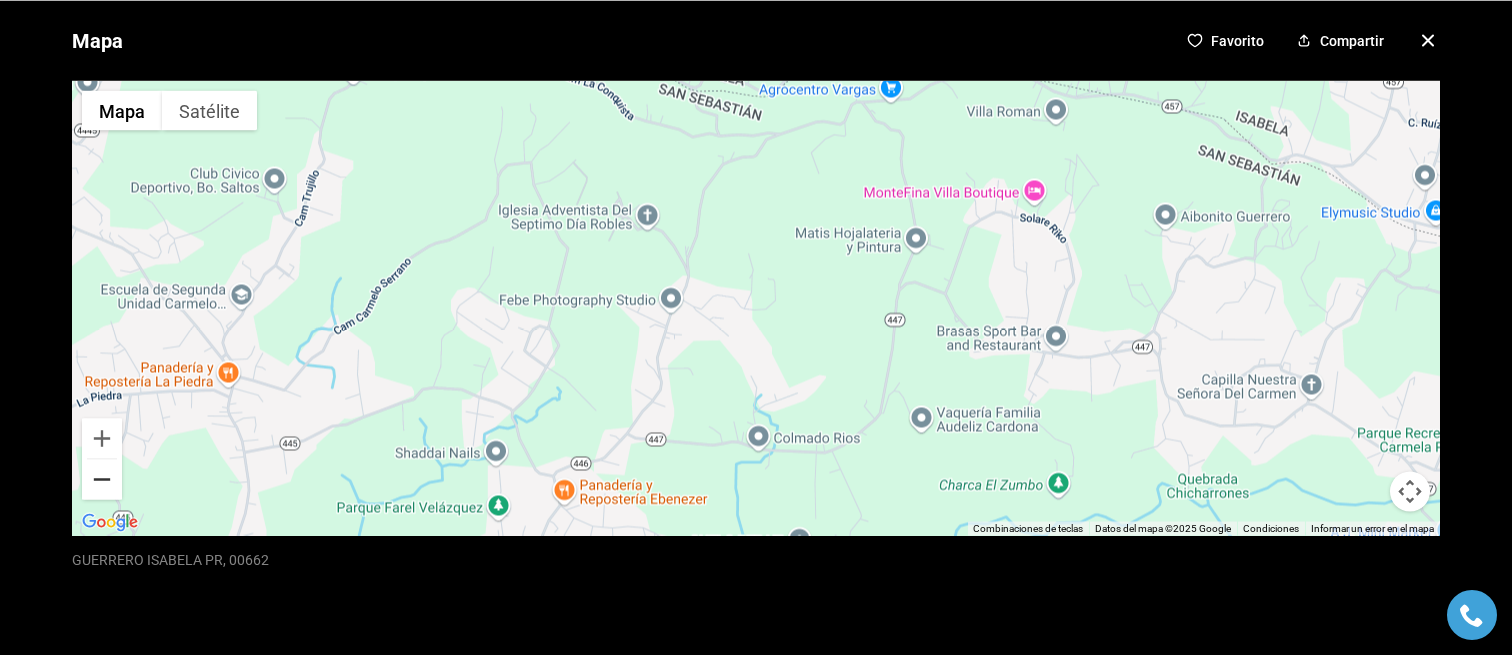 click at bounding box center [102, 479] 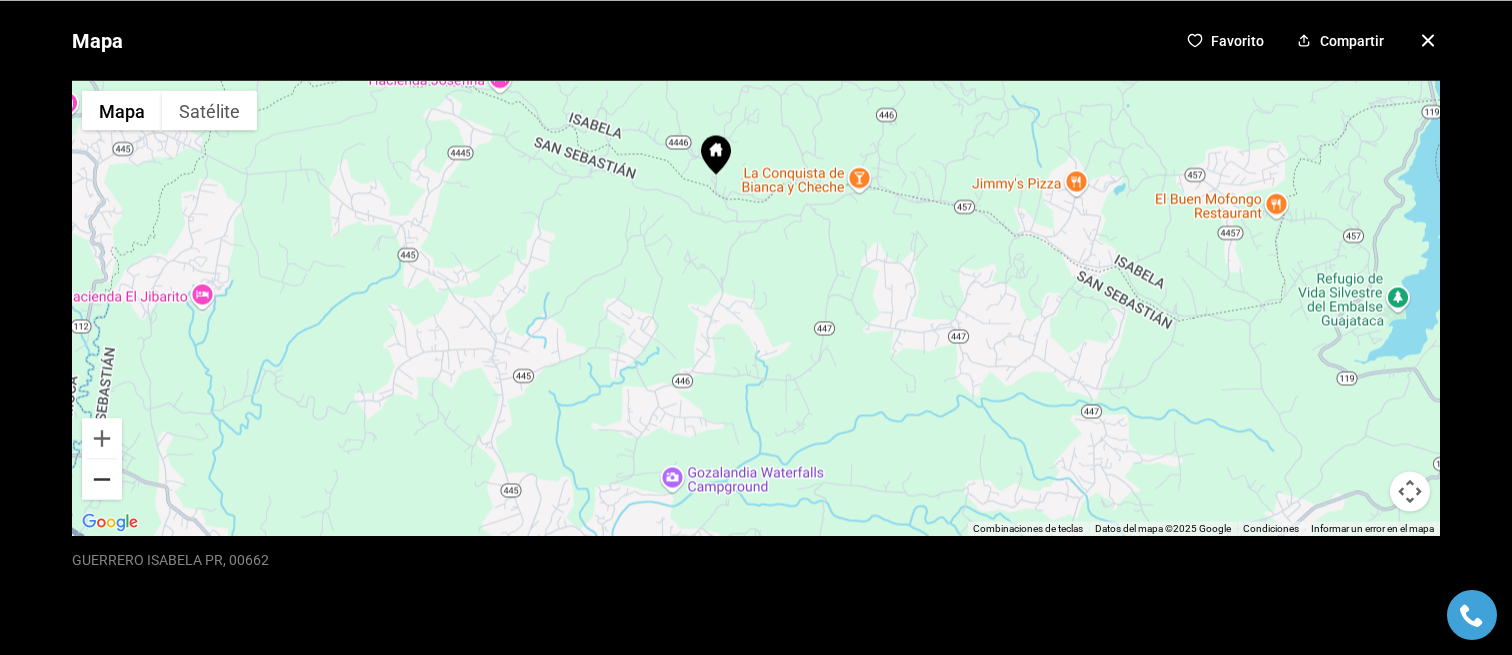 click at bounding box center [102, 479] 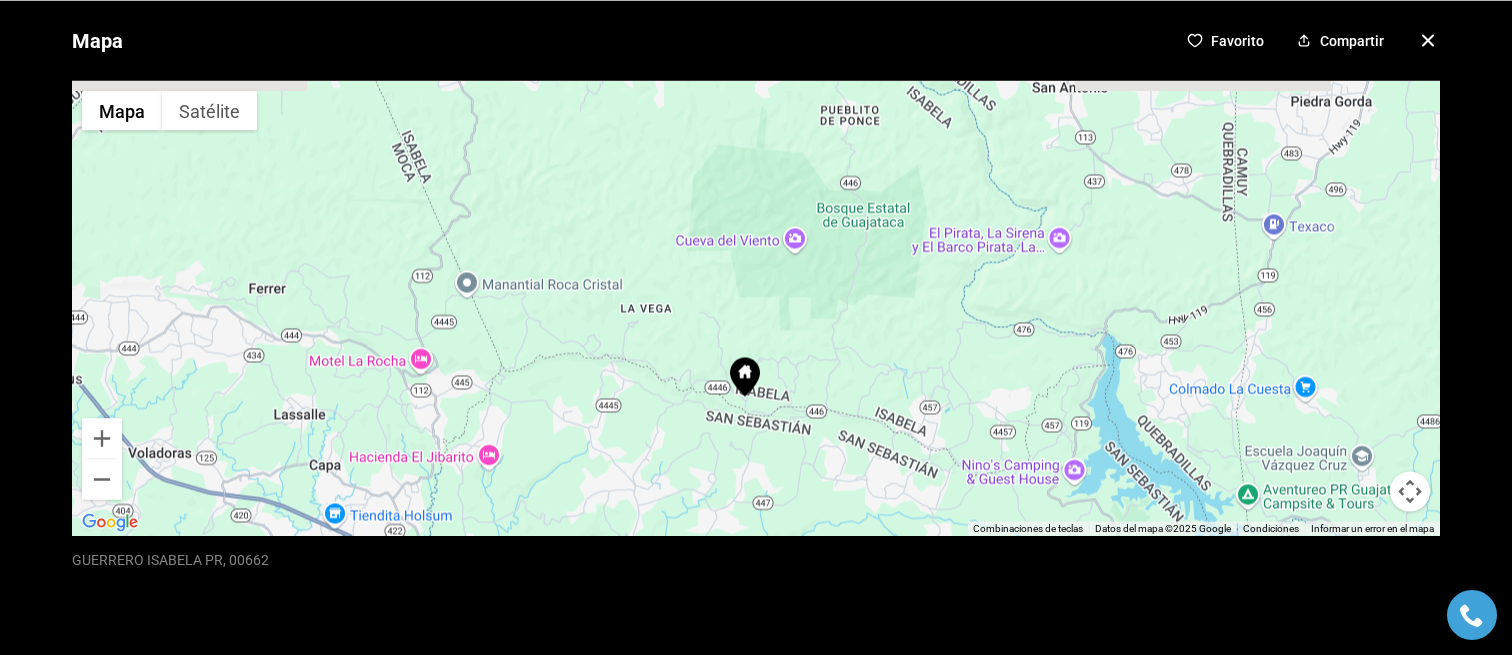 drag, startPoint x: 622, startPoint y: 256, endPoint x: 632, endPoint y: 420, distance: 164.3046 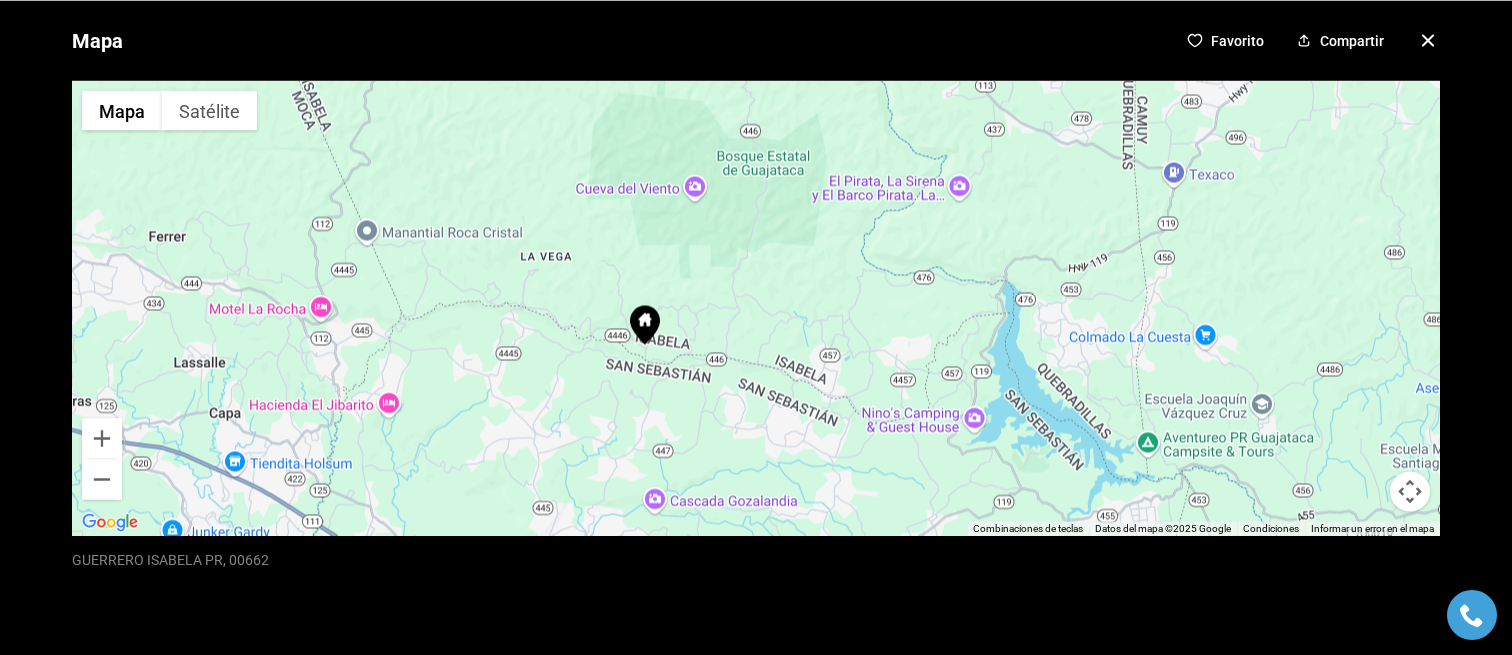 drag, startPoint x: 590, startPoint y: 323, endPoint x: 484, endPoint y: 266, distance: 120.353645 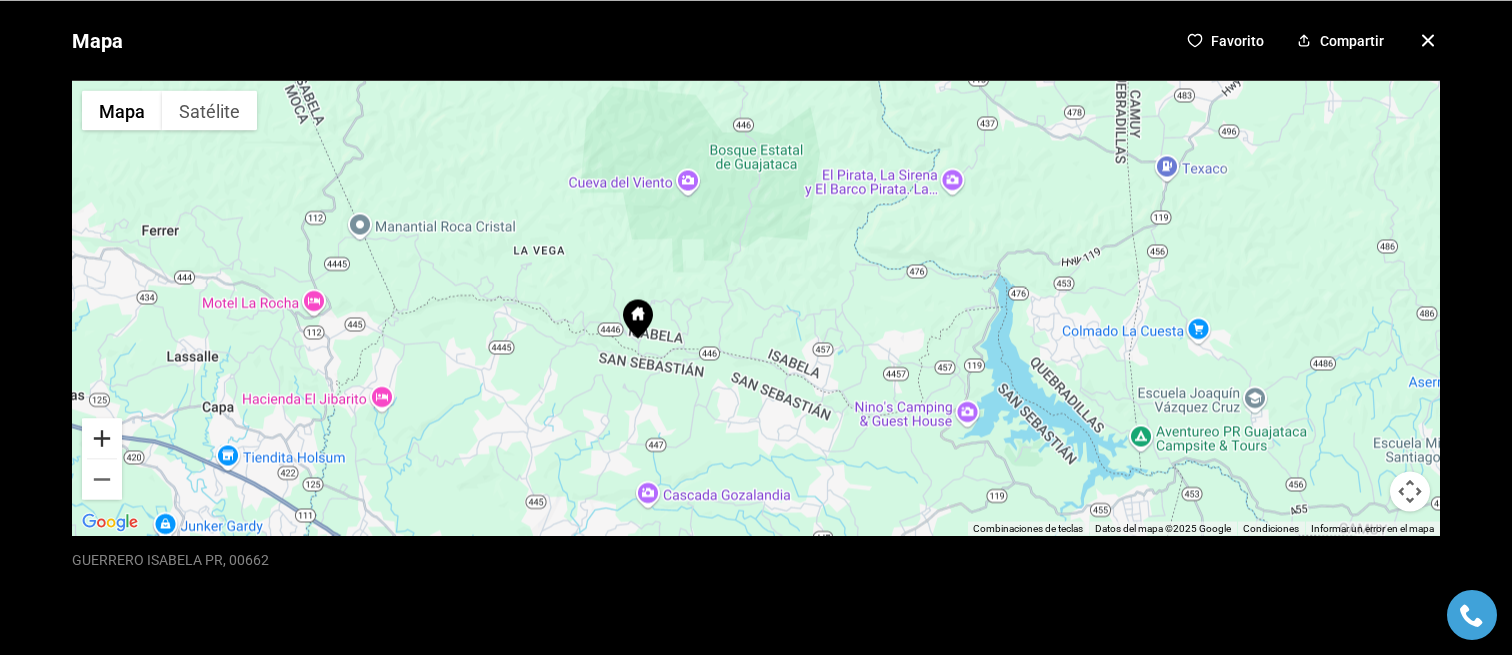 click at bounding box center [102, 438] 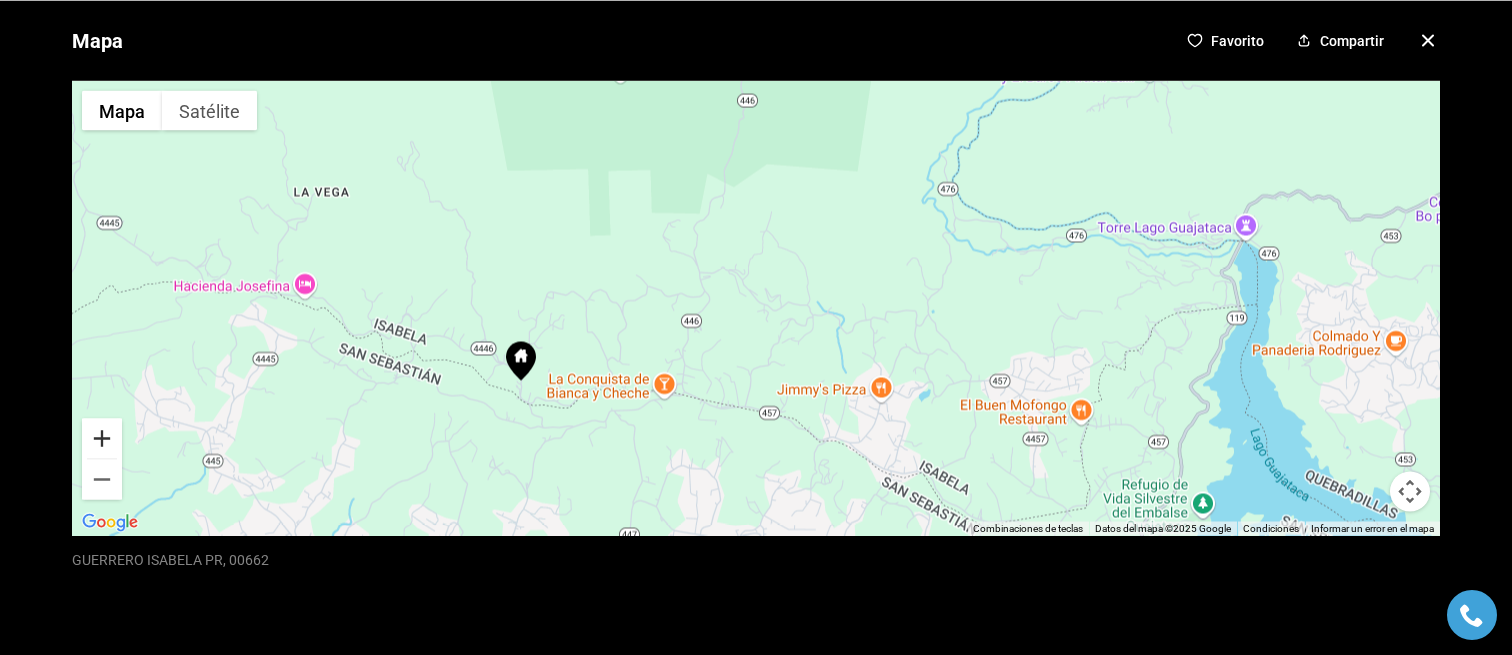 click at bounding box center (102, 438) 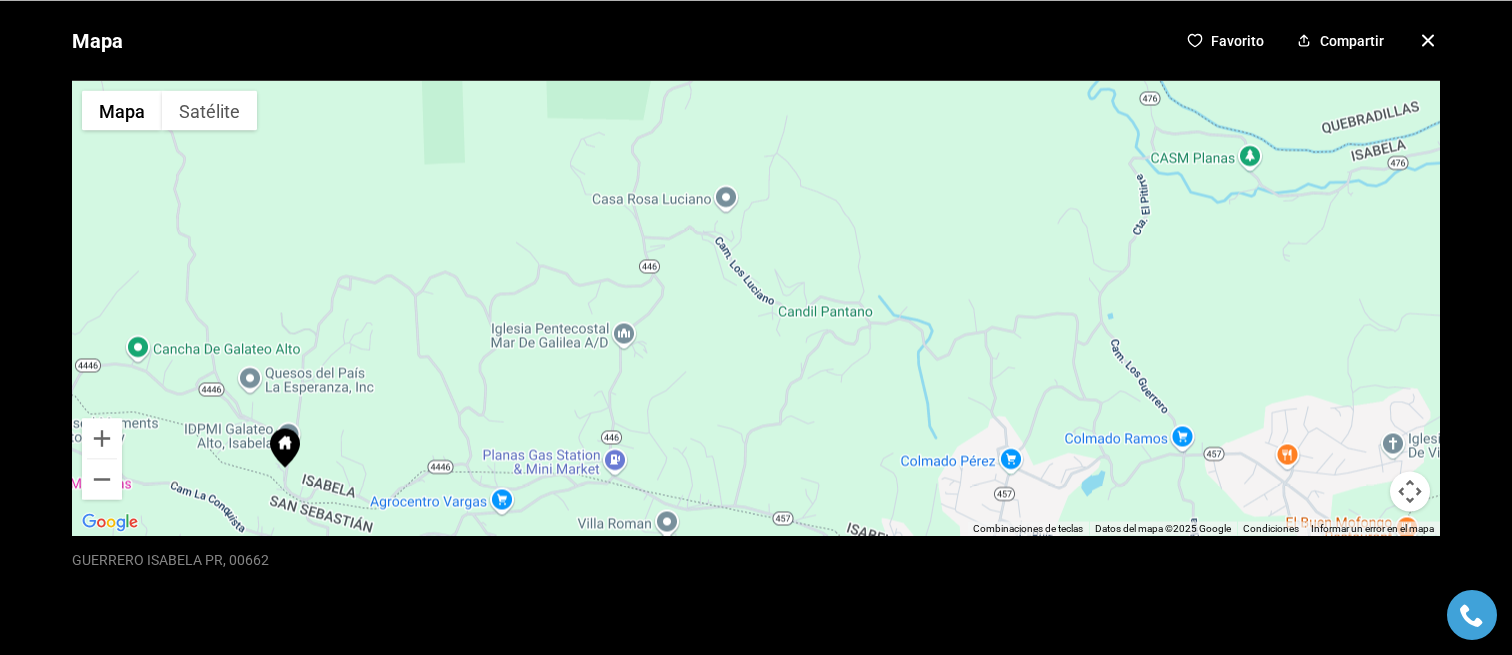 click 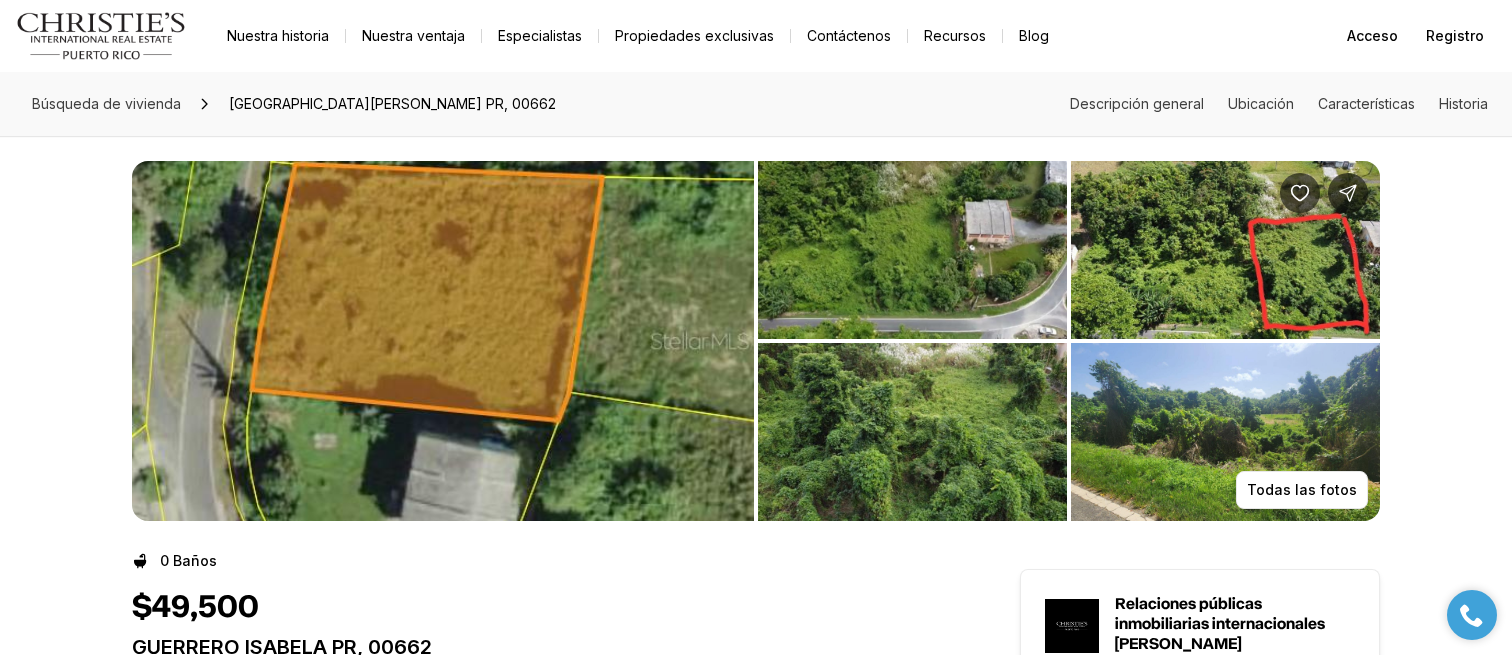 scroll, scrollTop: 0, scrollLeft: 0, axis: both 